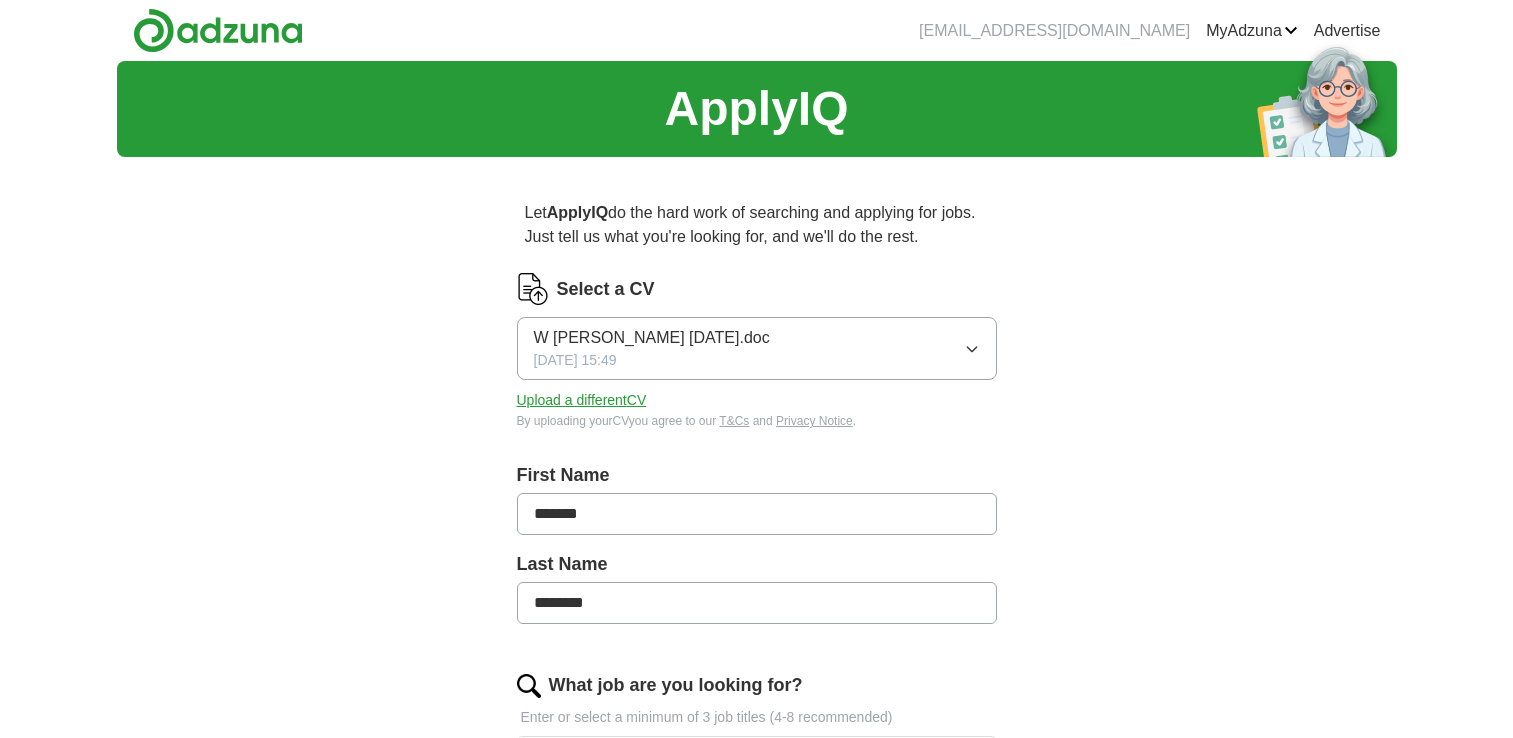 scroll, scrollTop: 0, scrollLeft: 0, axis: both 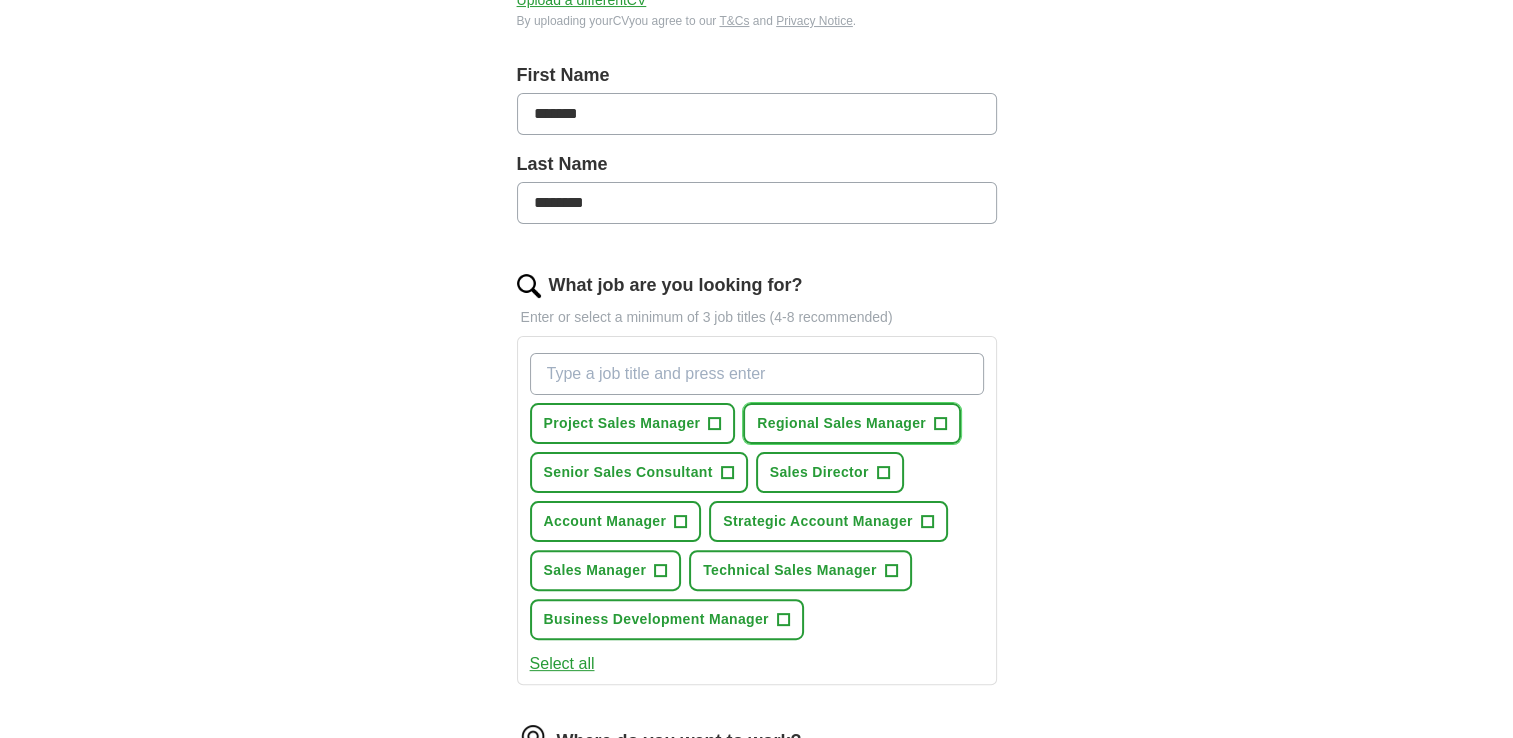 click on "+" at bounding box center (941, 424) 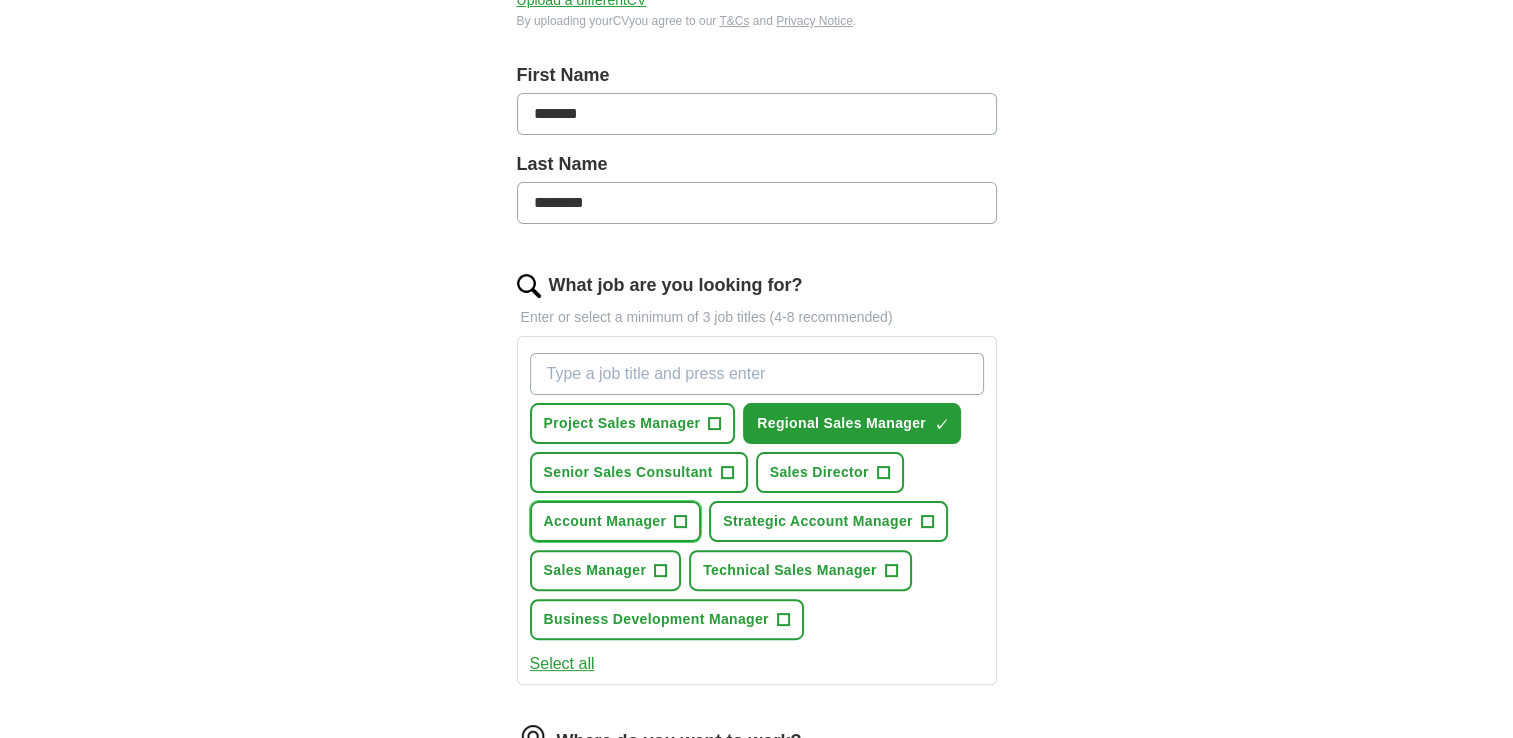 click on "+" at bounding box center (681, 522) 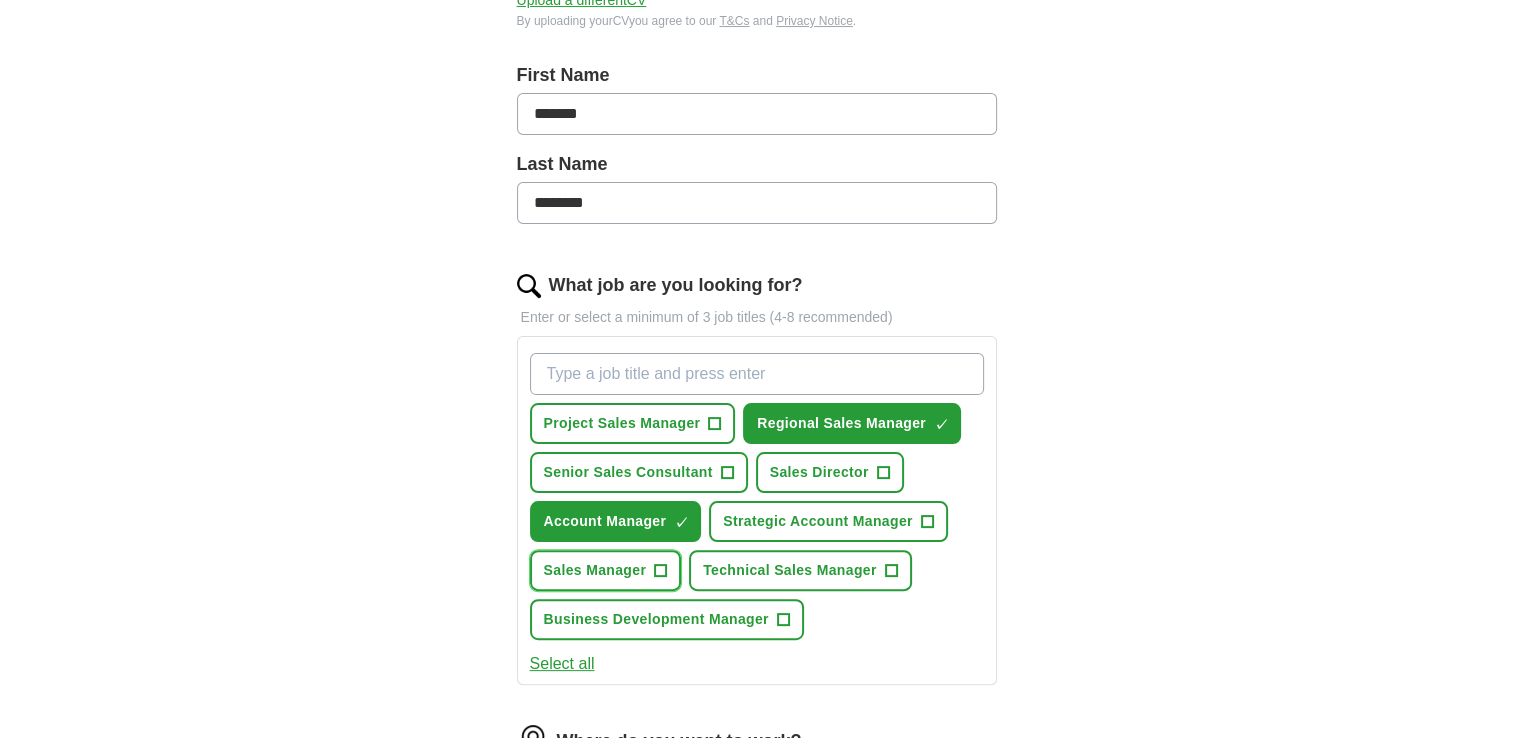 click on "+" at bounding box center [661, 571] 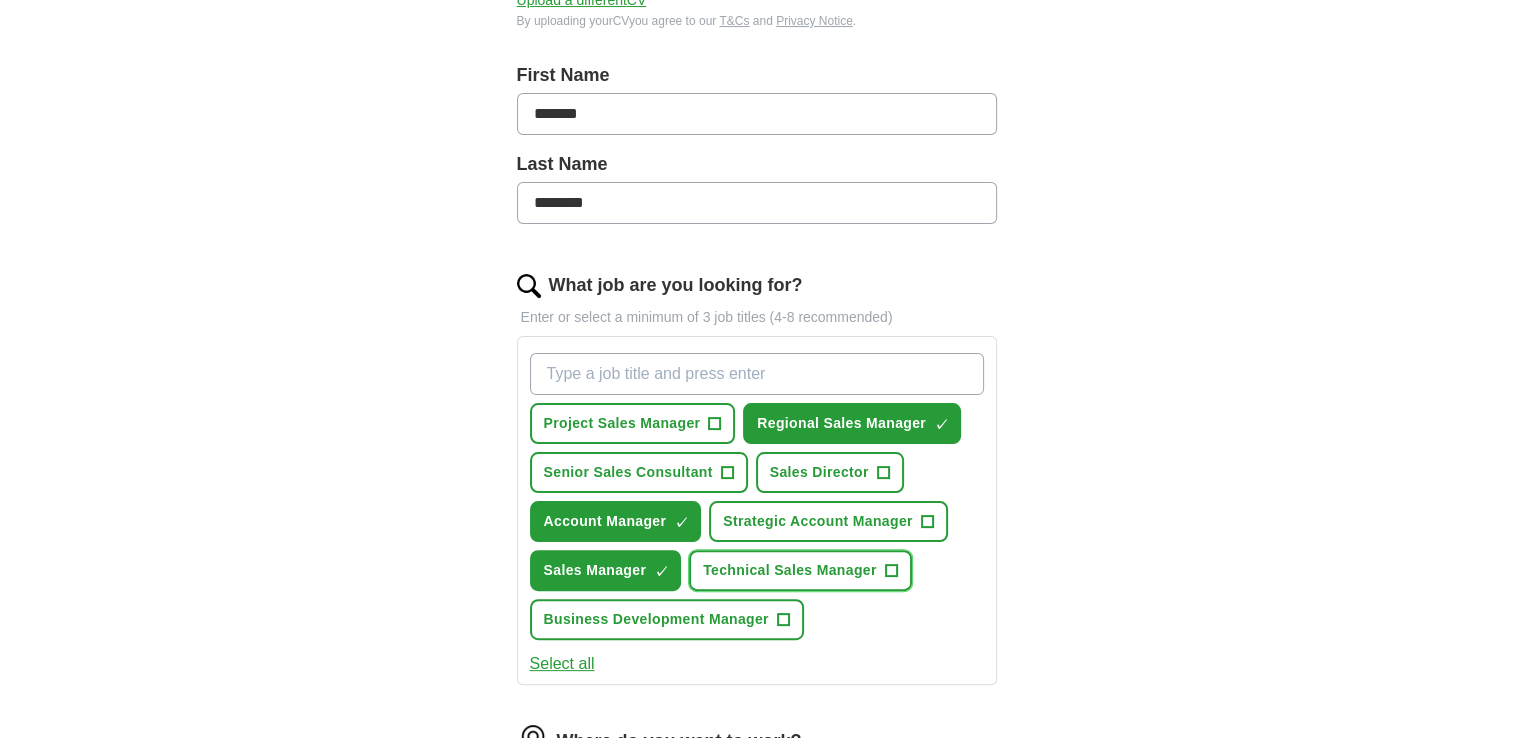 click on "+" at bounding box center [891, 571] 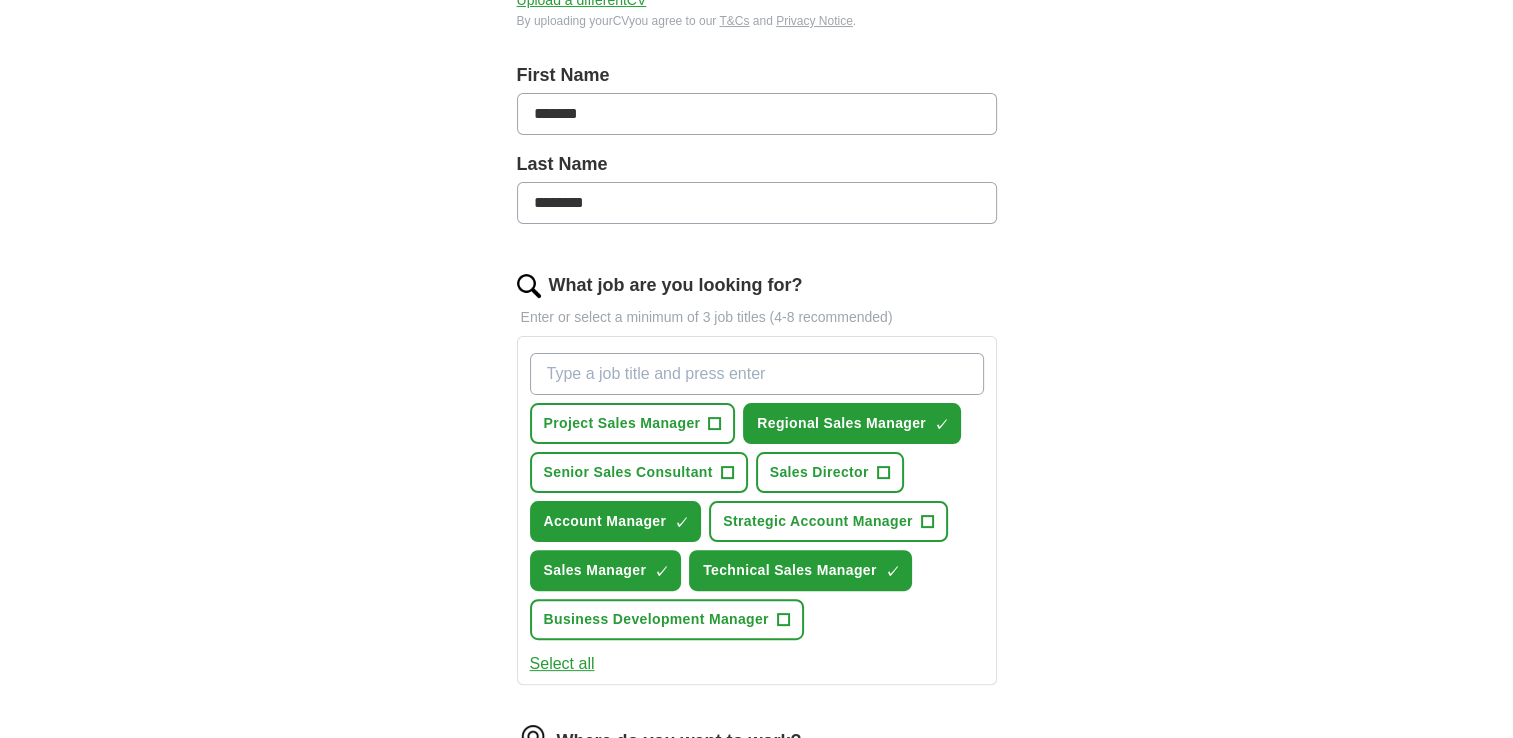 click on "Select all" at bounding box center (562, 664) 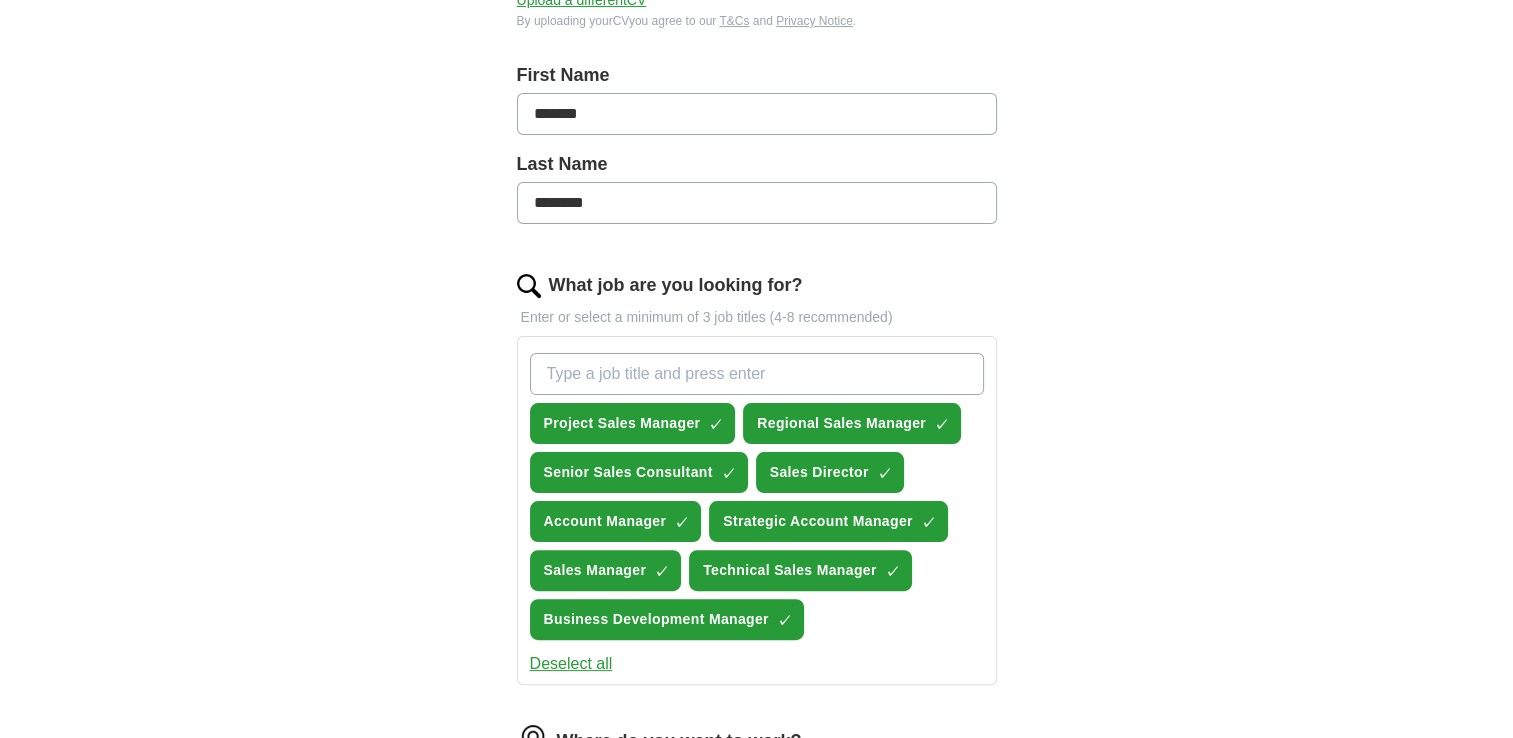 click on "What job are you looking for?" at bounding box center (757, 374) 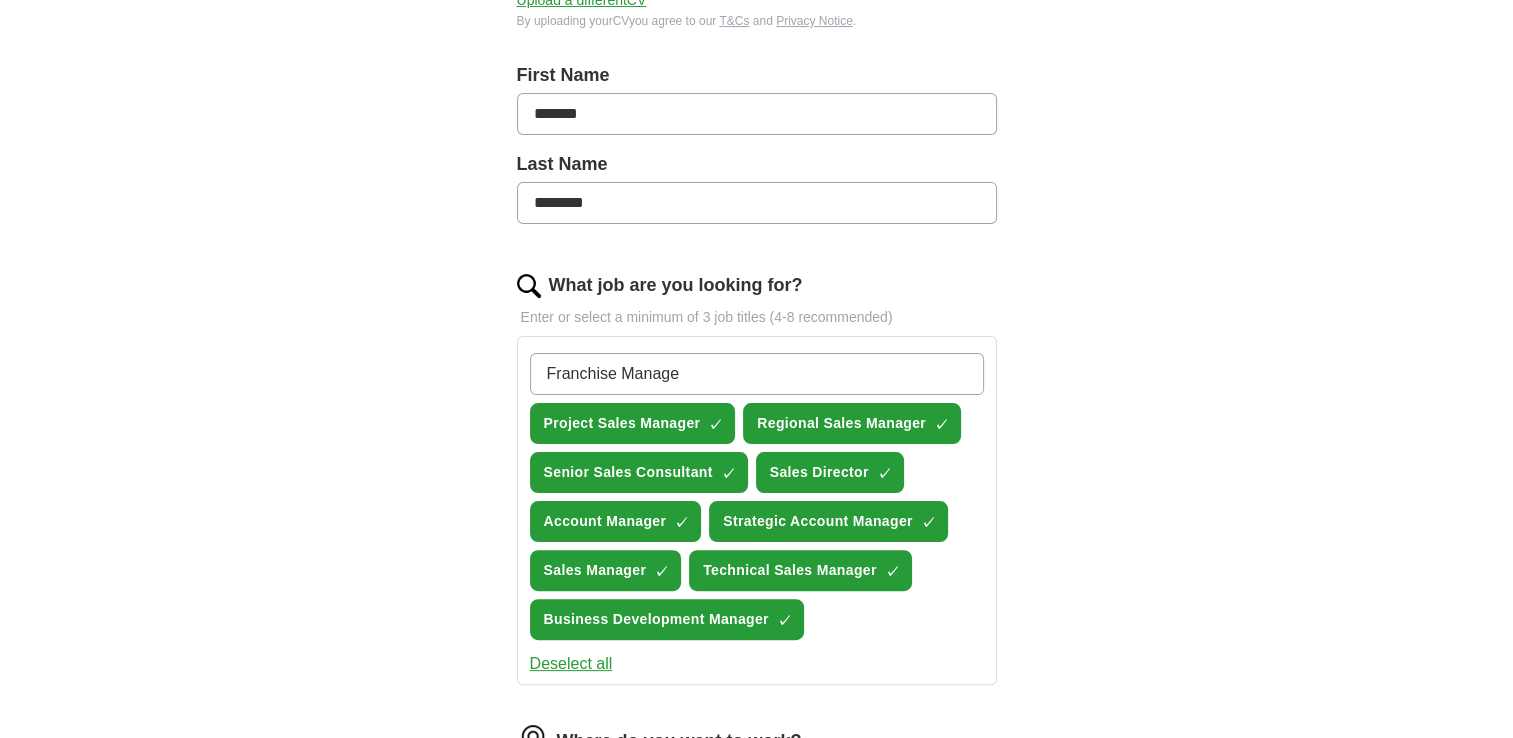 type on "Franchise Manager" 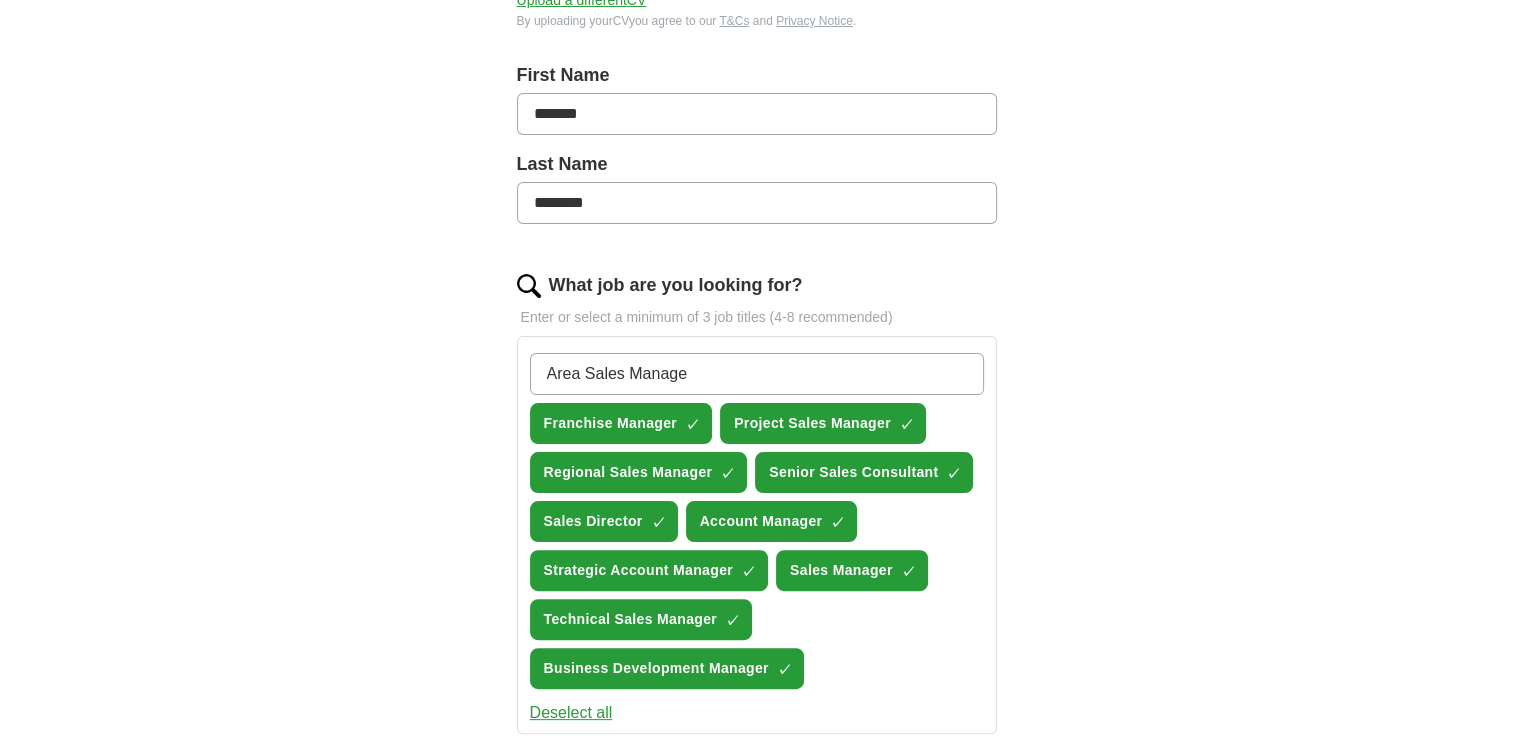 type on "Area Sales Manager" 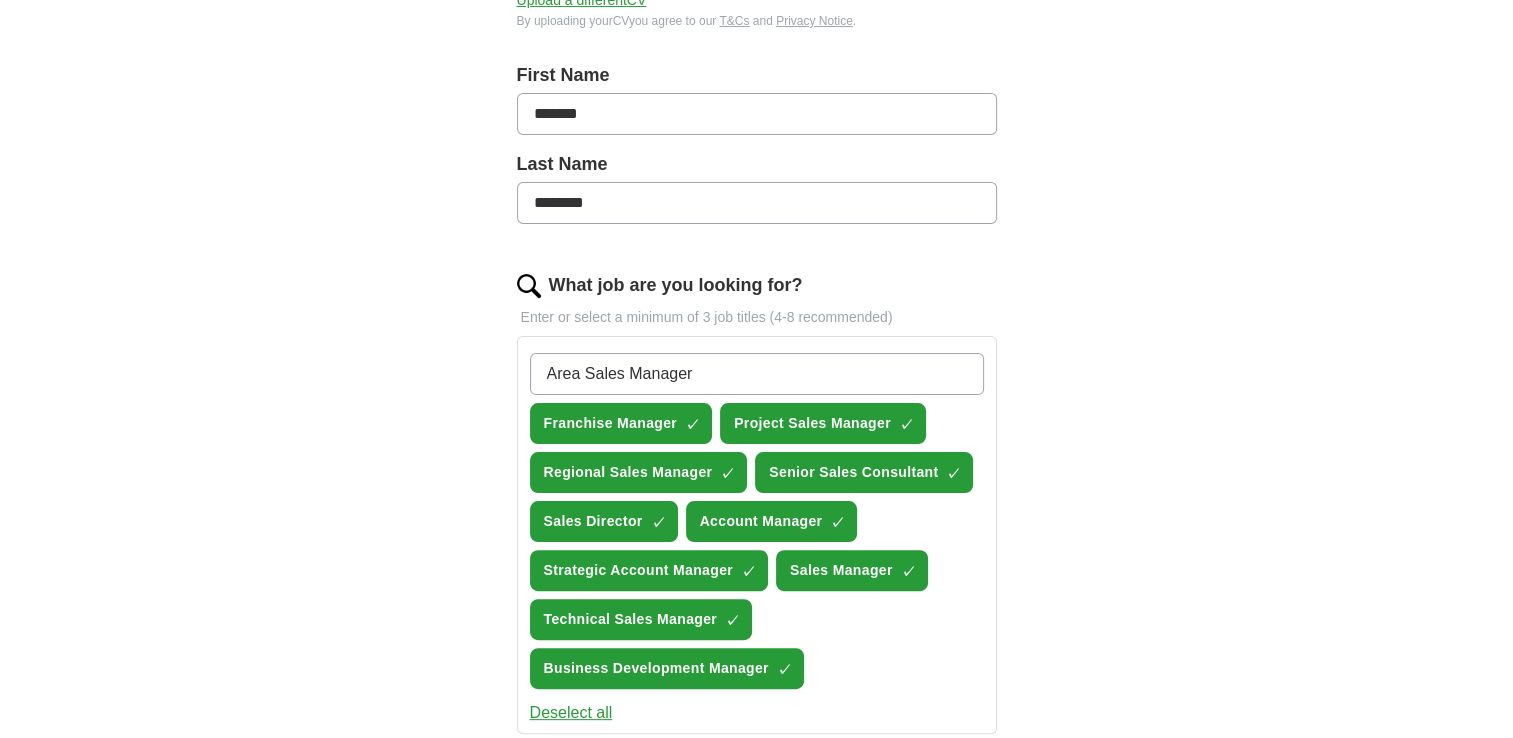 type 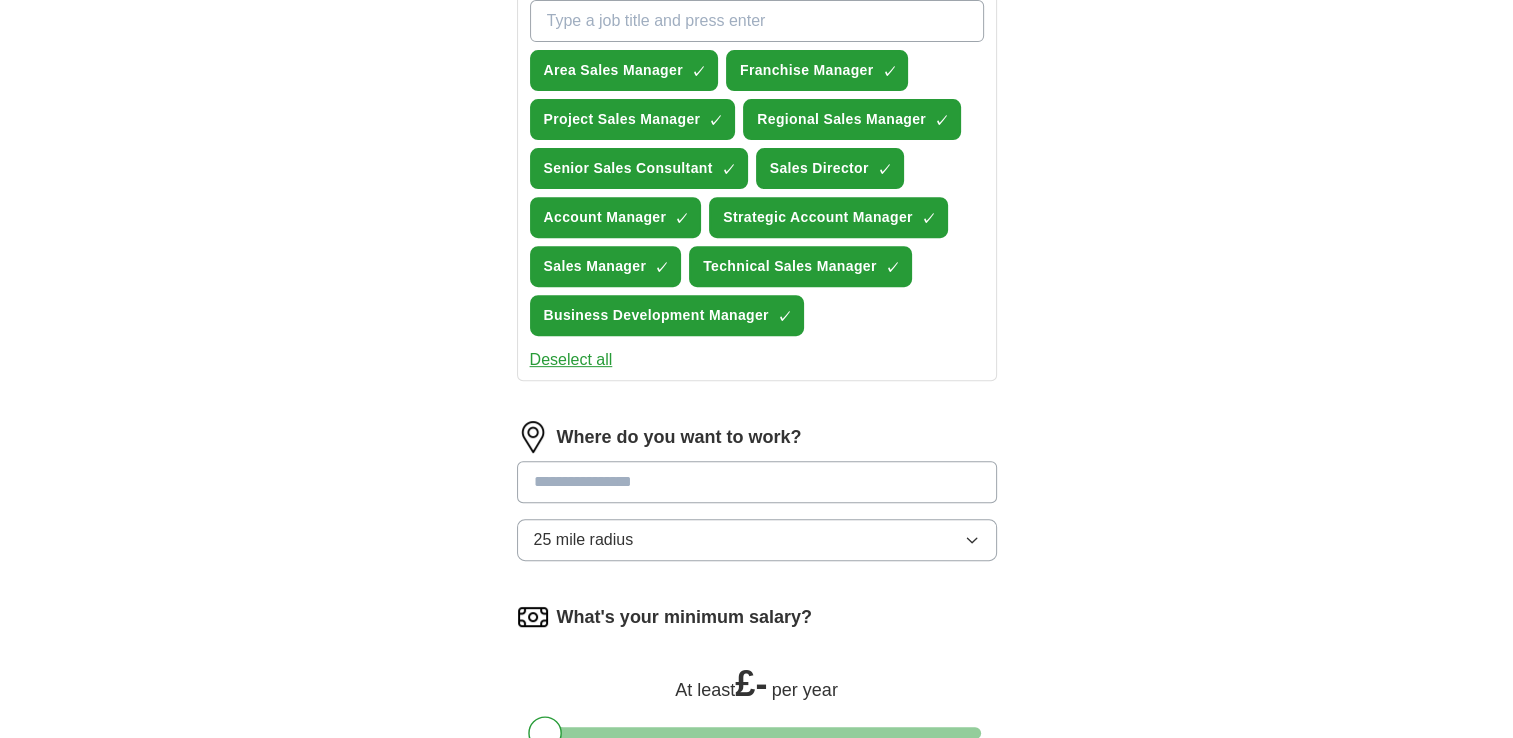 scroll, scrollTop: 800, scrollLeft: 0, axis: vertical 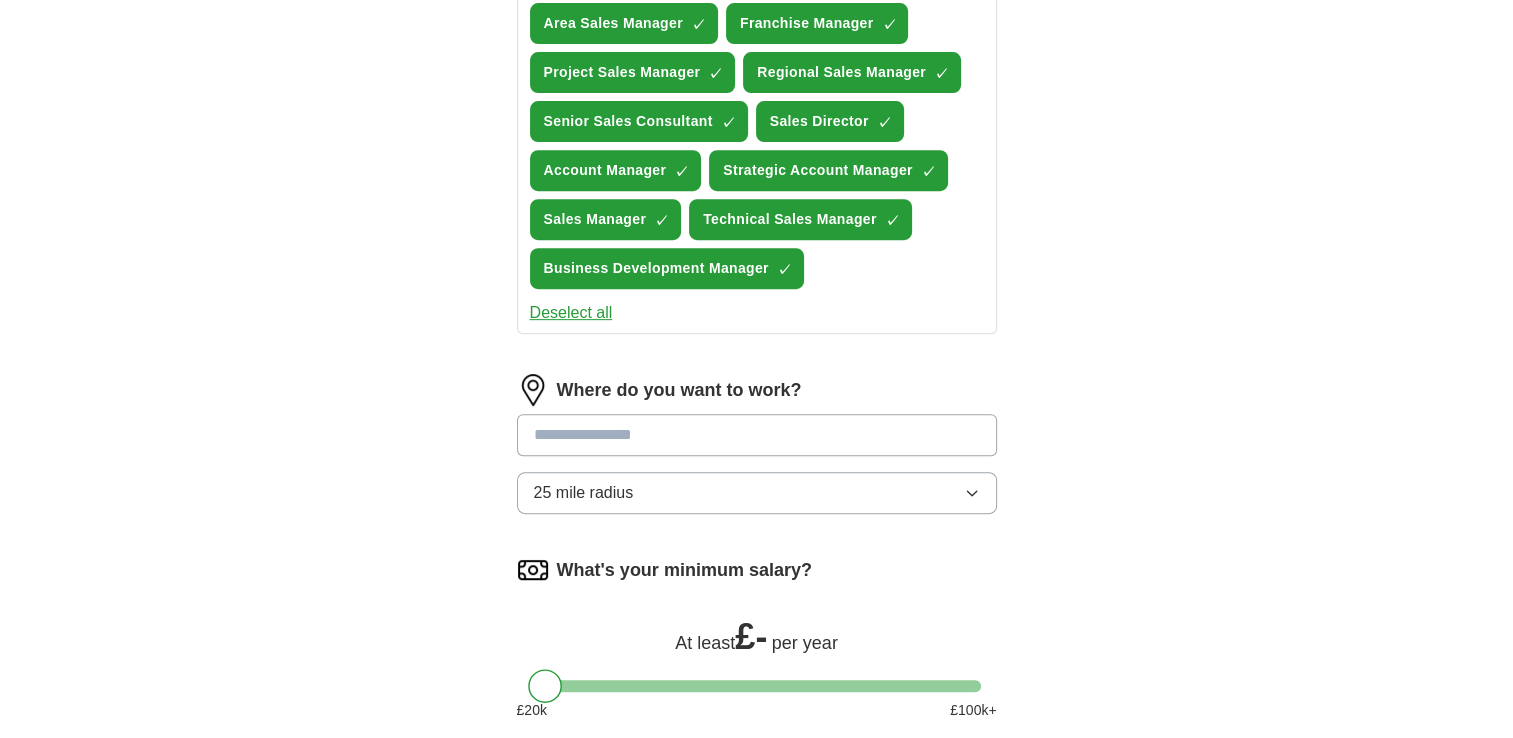 click at bounding box center [757, 435] 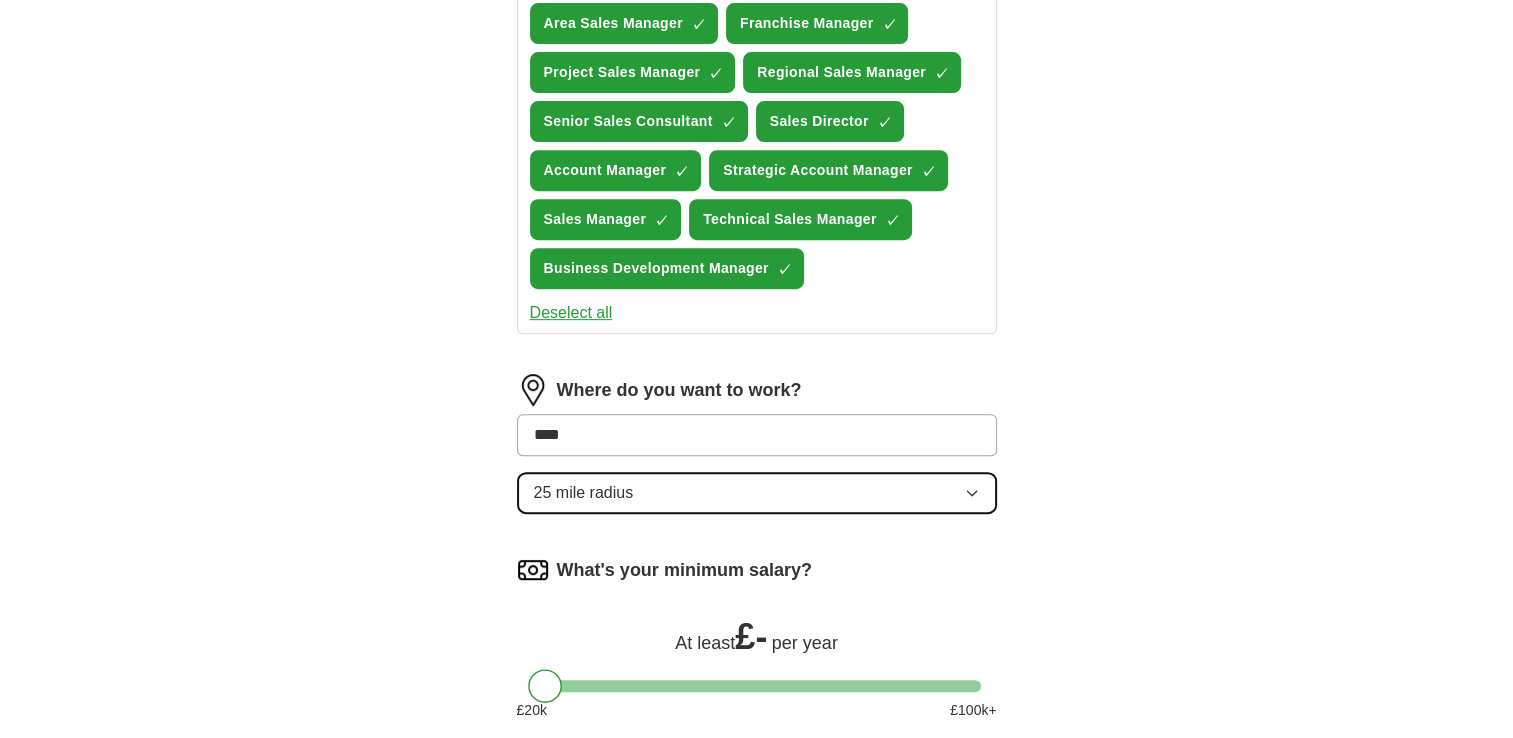click on "25 mile radius" at bounding box center [757, 493] 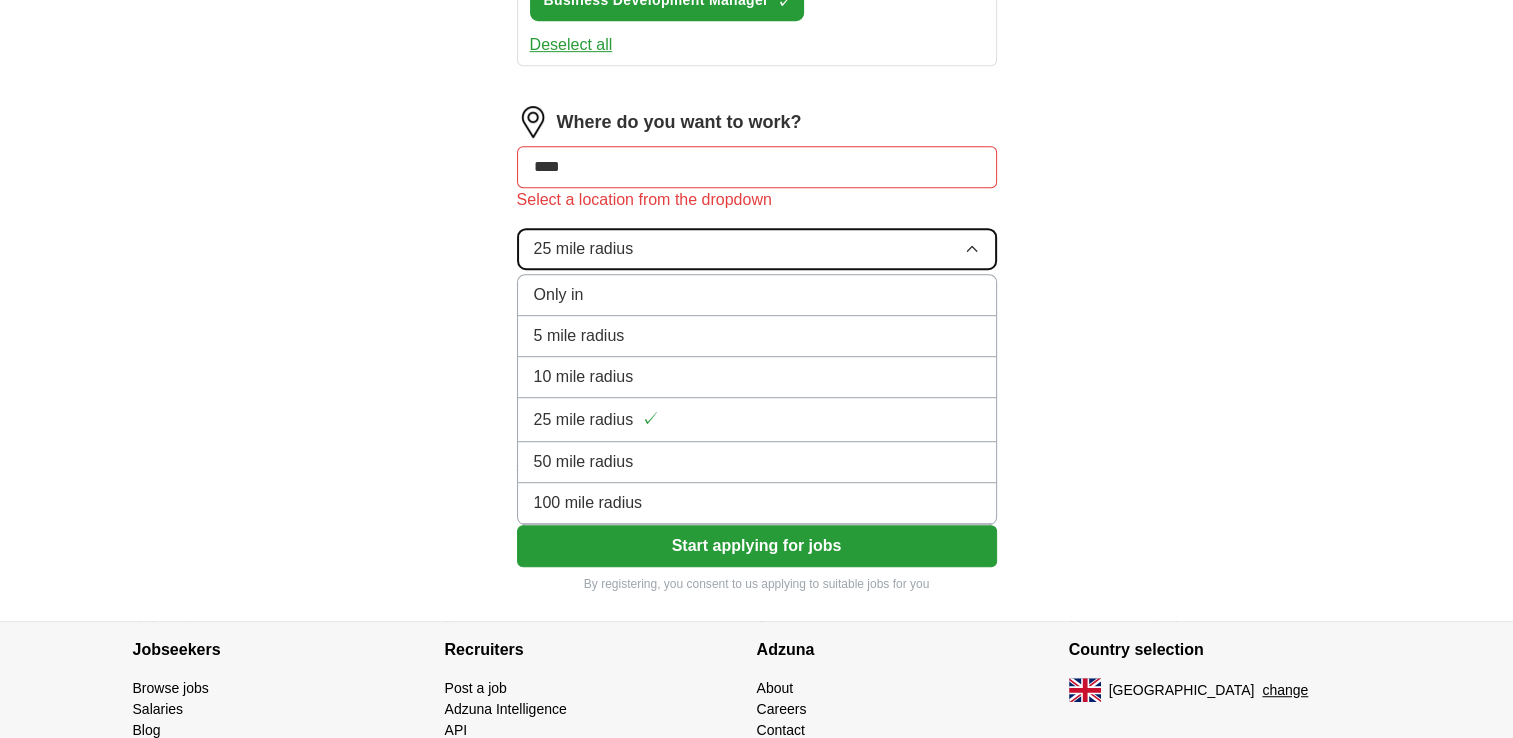 scroll, scrollTop: 1100, scrollLeft: 0, axis: vertical 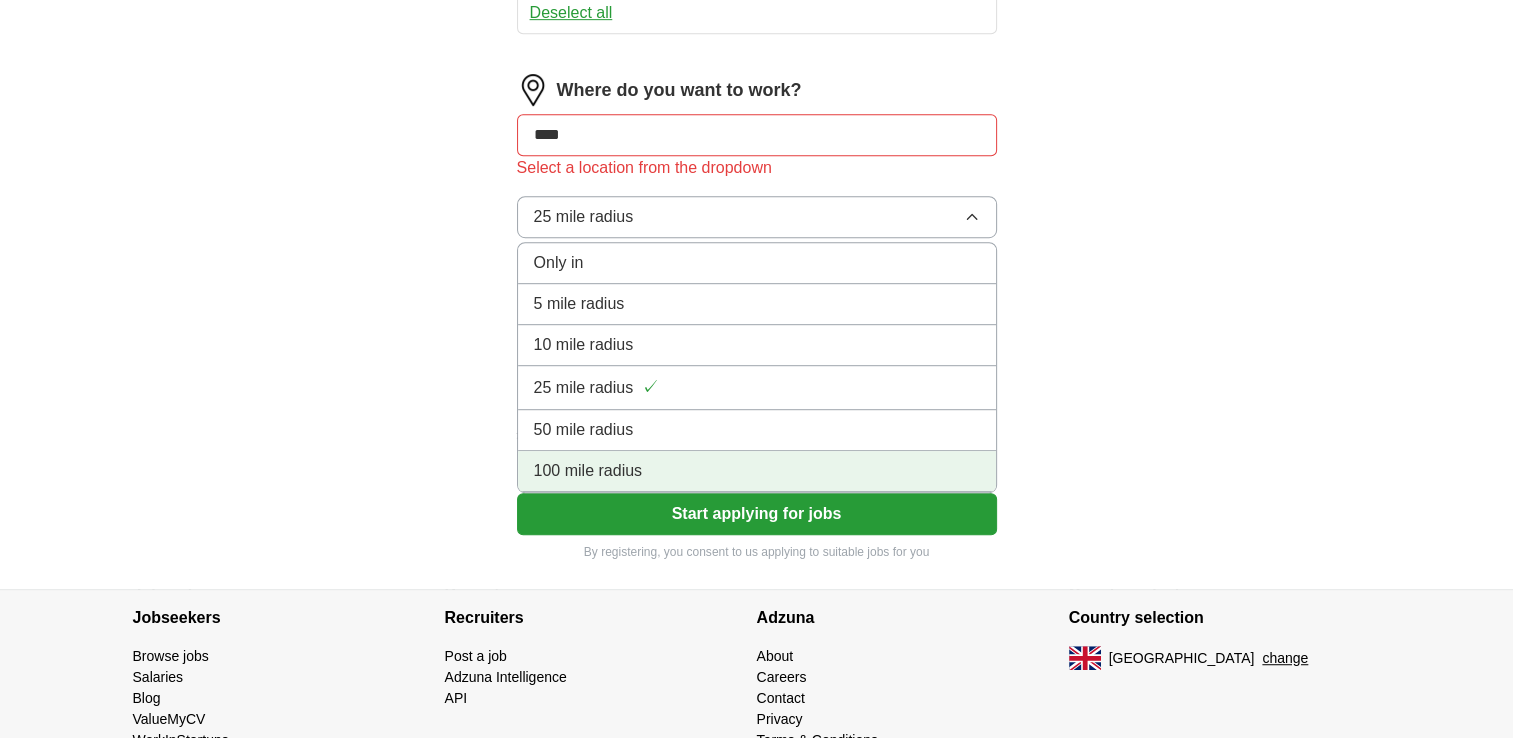 click on "100 mile radius" at bounding box center (757, 471) 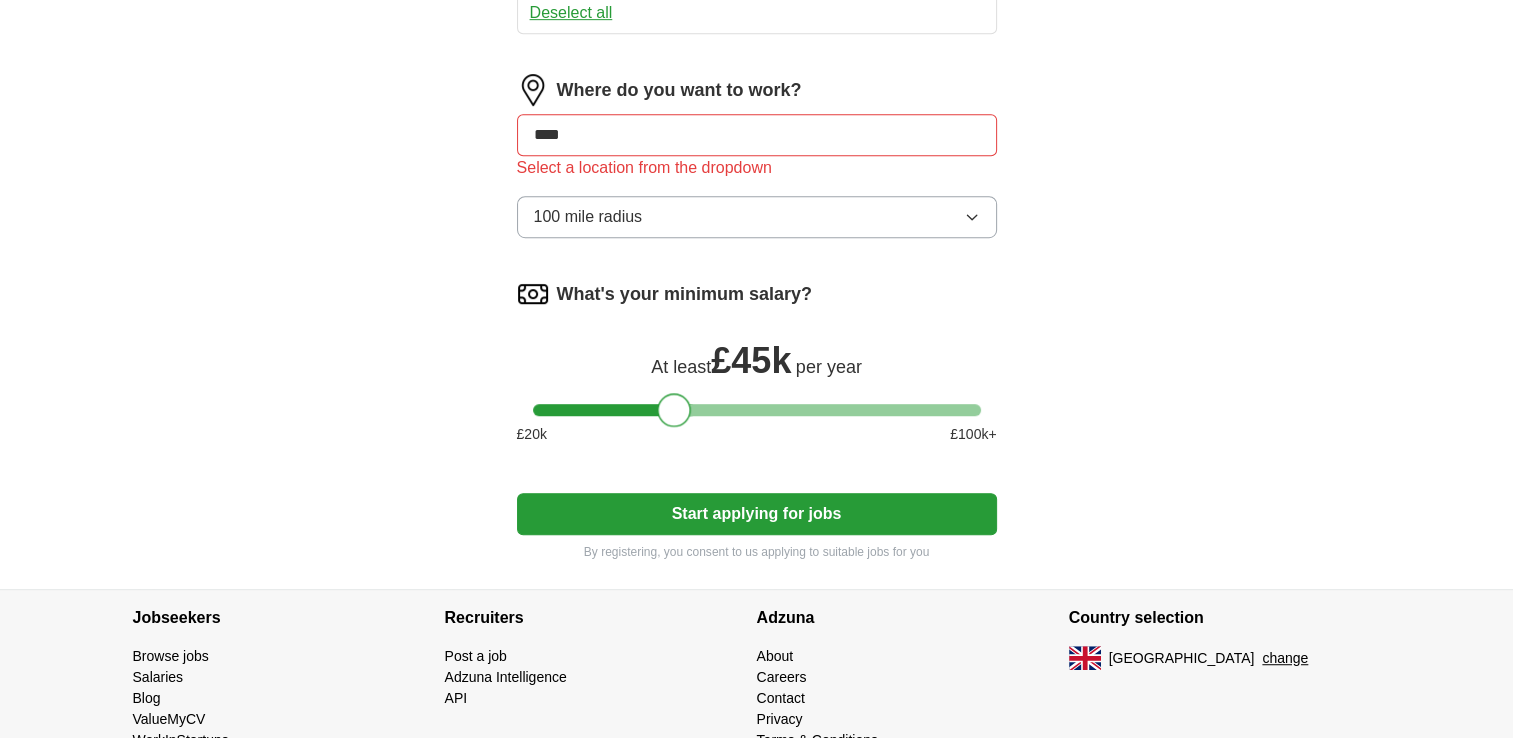 drag, startPoint x: 544, startPoint y: 398, endPoint x: 674, endPoint y: 399, distance: 130.00385 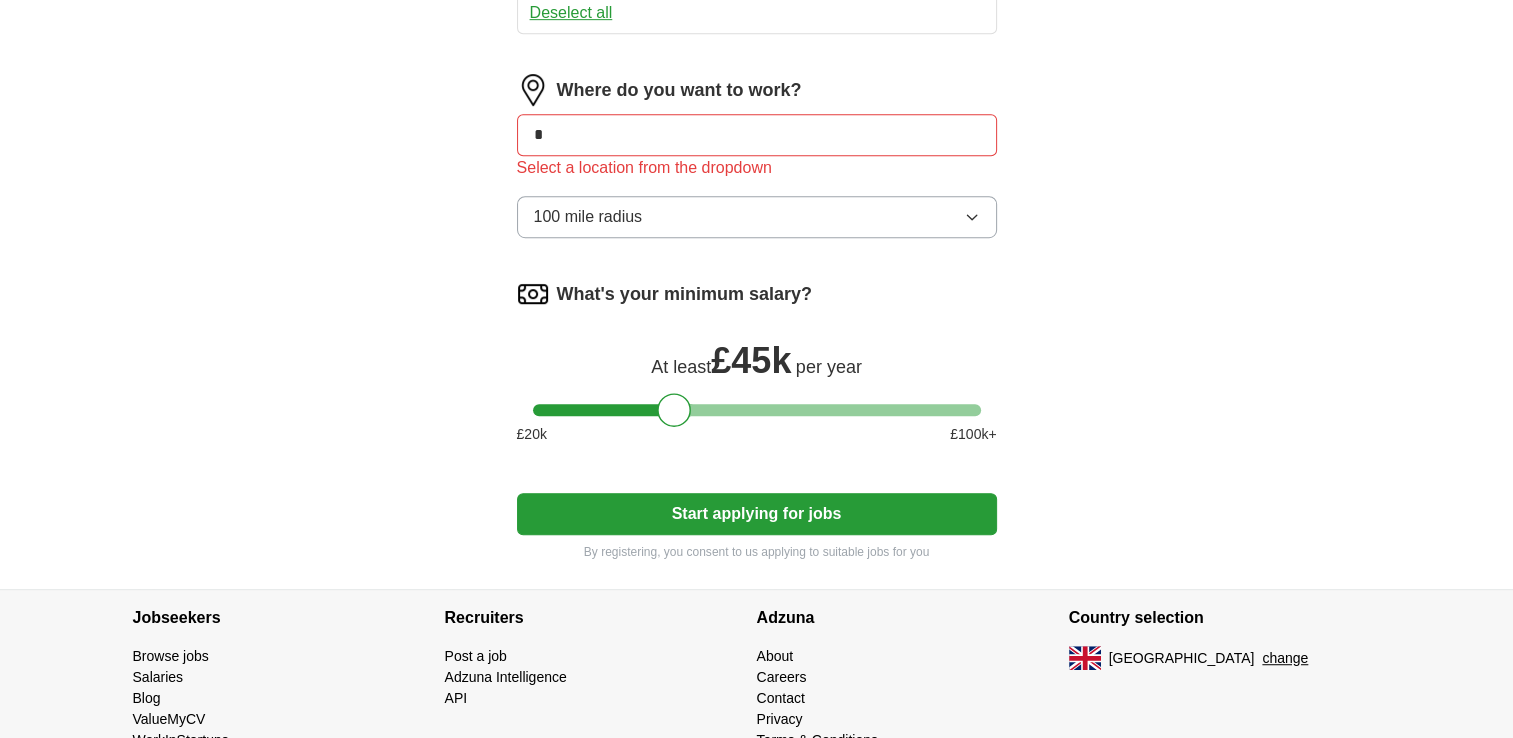type on "*" 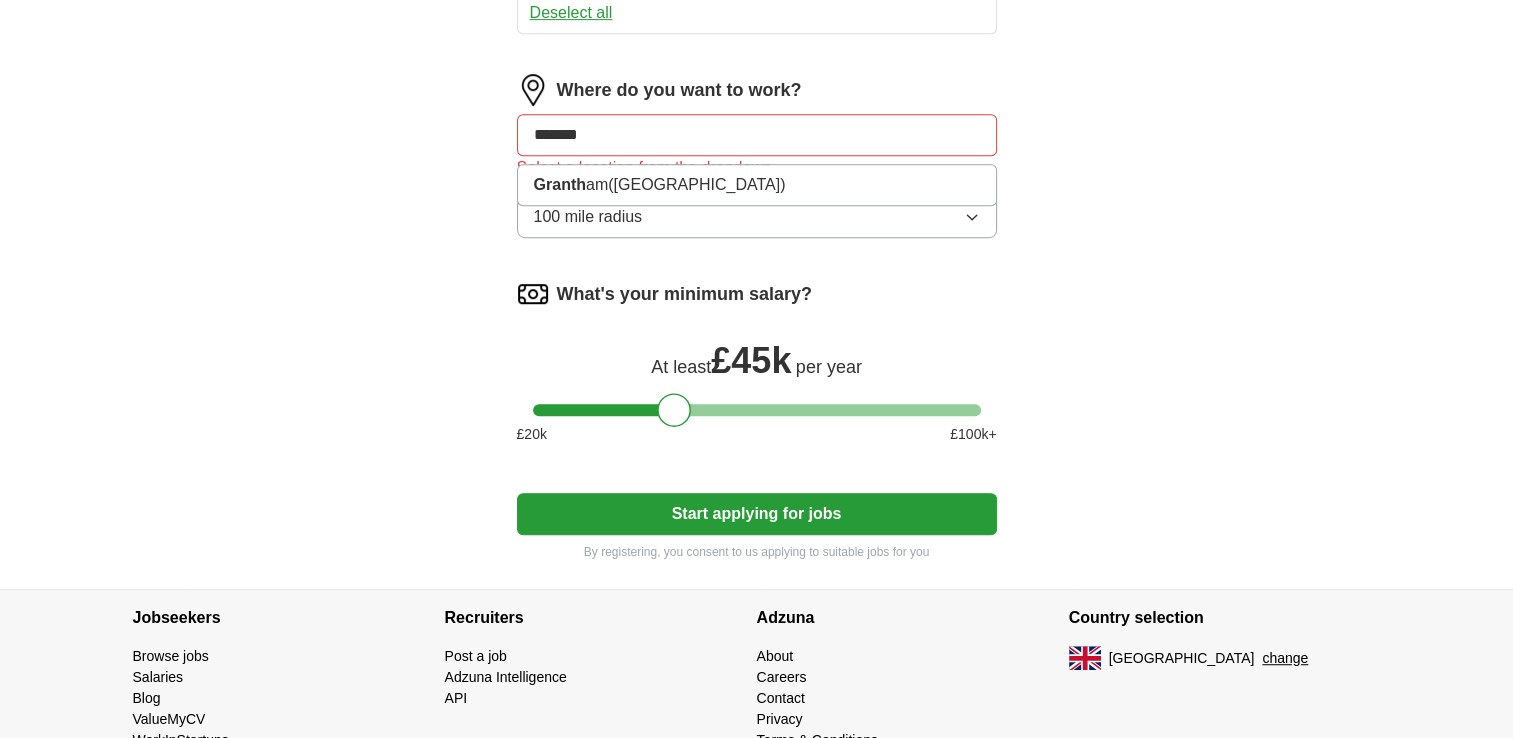 type on "********" 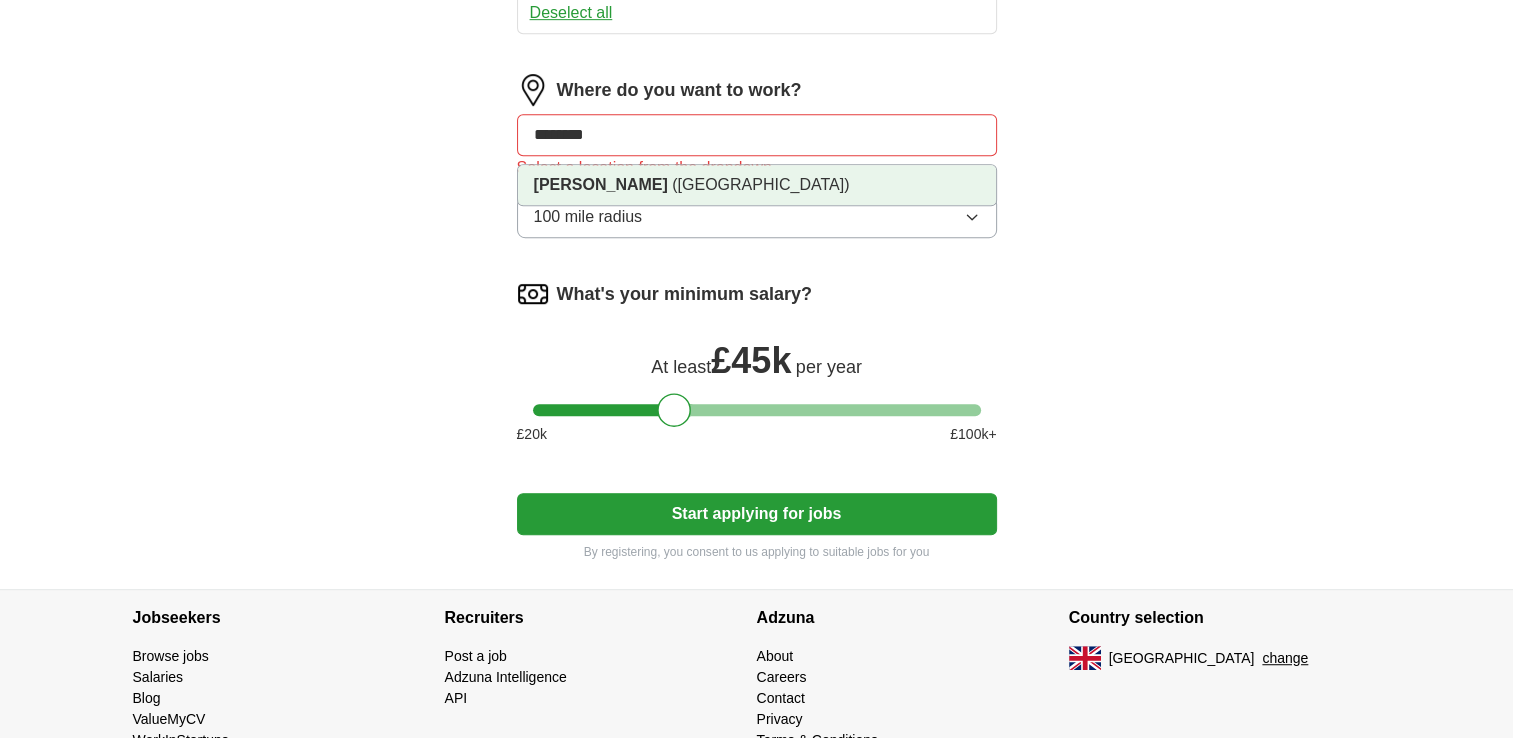 click on "([GEOGRAPHIC_DATA])" at bounding box center [760, 184] 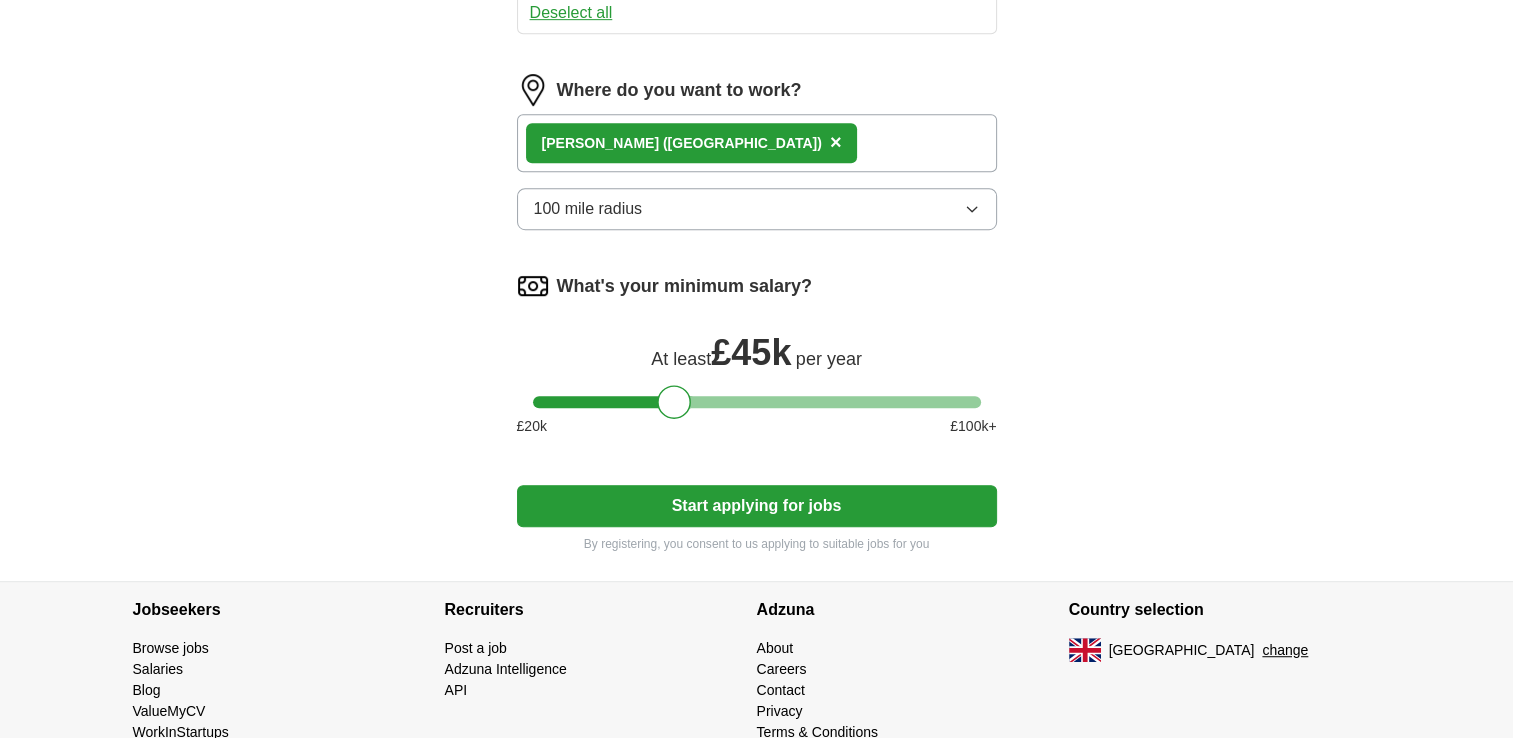 click on "ApplyIQ Let  ApplyIQ  do the hard work of searching and applying for jobs. Just tell us what you're looking for, and we'll do the rest. Select a [PERSON_NAME][GEOGRAPHIC_DATA] C.V. [DATE].doc [DATE] 15:49 Upload a different  CV By uploading your  CV  you agree to our   T&Cs   and   Privacy Notice . First Name ******* Last Name ******** What job are you looking for? Enter or select a minimum of 3 job titles (4-8 recommended) Area Sales Manager ✓ × Franchise Manager ✓ × Project Sales Manager ✓ × Regional Sales Manager ✓ × Senior Sales Consultant ✓ × Sales Director ✓ × Account Manager ✓ × Strategic Account Manager ✓ × Sales Manager ✓ × Technical Sales Manager ✓ × Business Development Manager ✓ × Deselect all Where do you want to work? [GEOGRAPHIC_DATA]   ([GEOGRAPHIC_DATA]) × 100 mile radius What's your minimum salary? At least  £ 45k   per year £ 20 k £ 100 k+ Start applying for jobs By registering, you consent to us applying to suitable jobs for you" at bounding box center (757, -229) 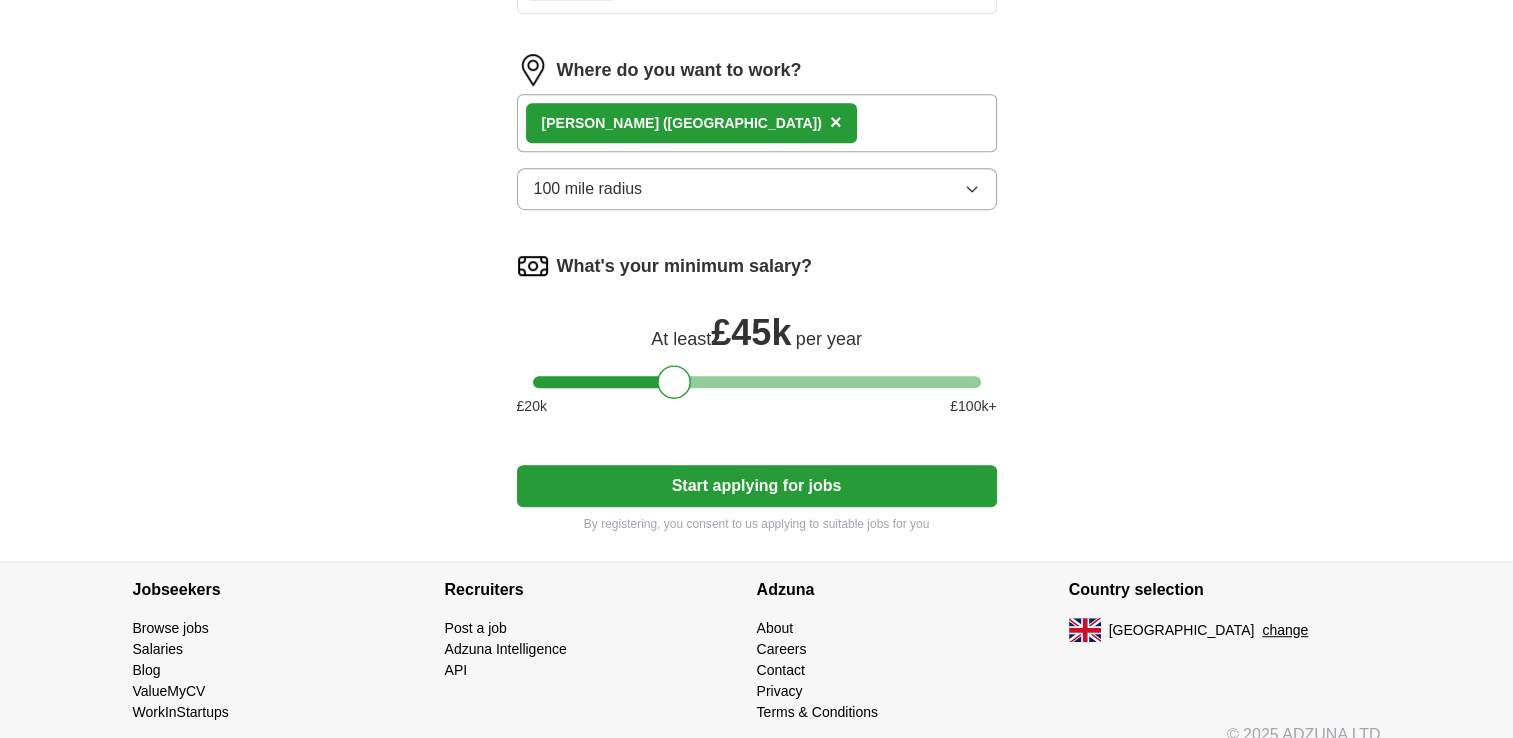 scroll, scrollTop: 1136, scrollLeft: 0, axis: vertical 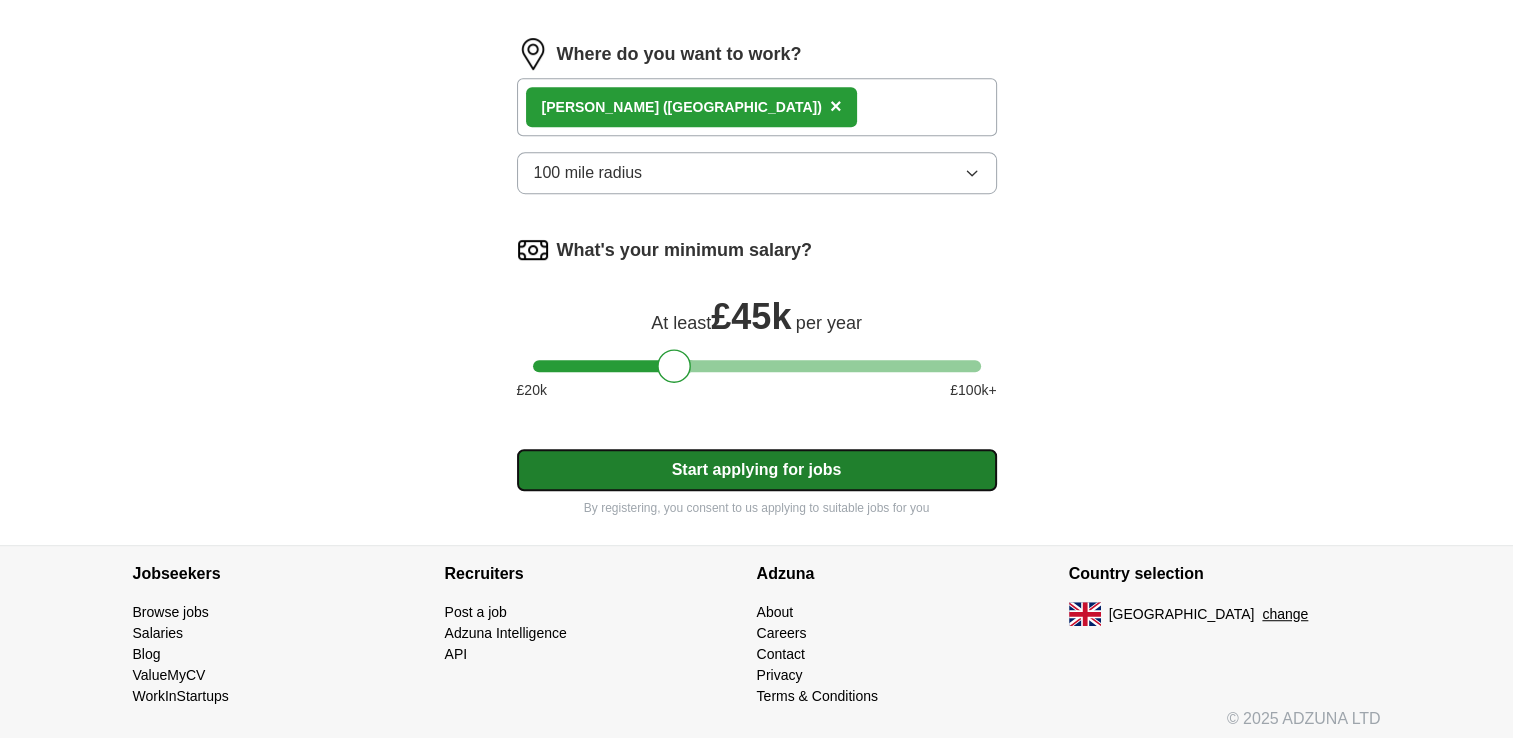 click on "Start applying for jobs" at bounding box center (757, 470) 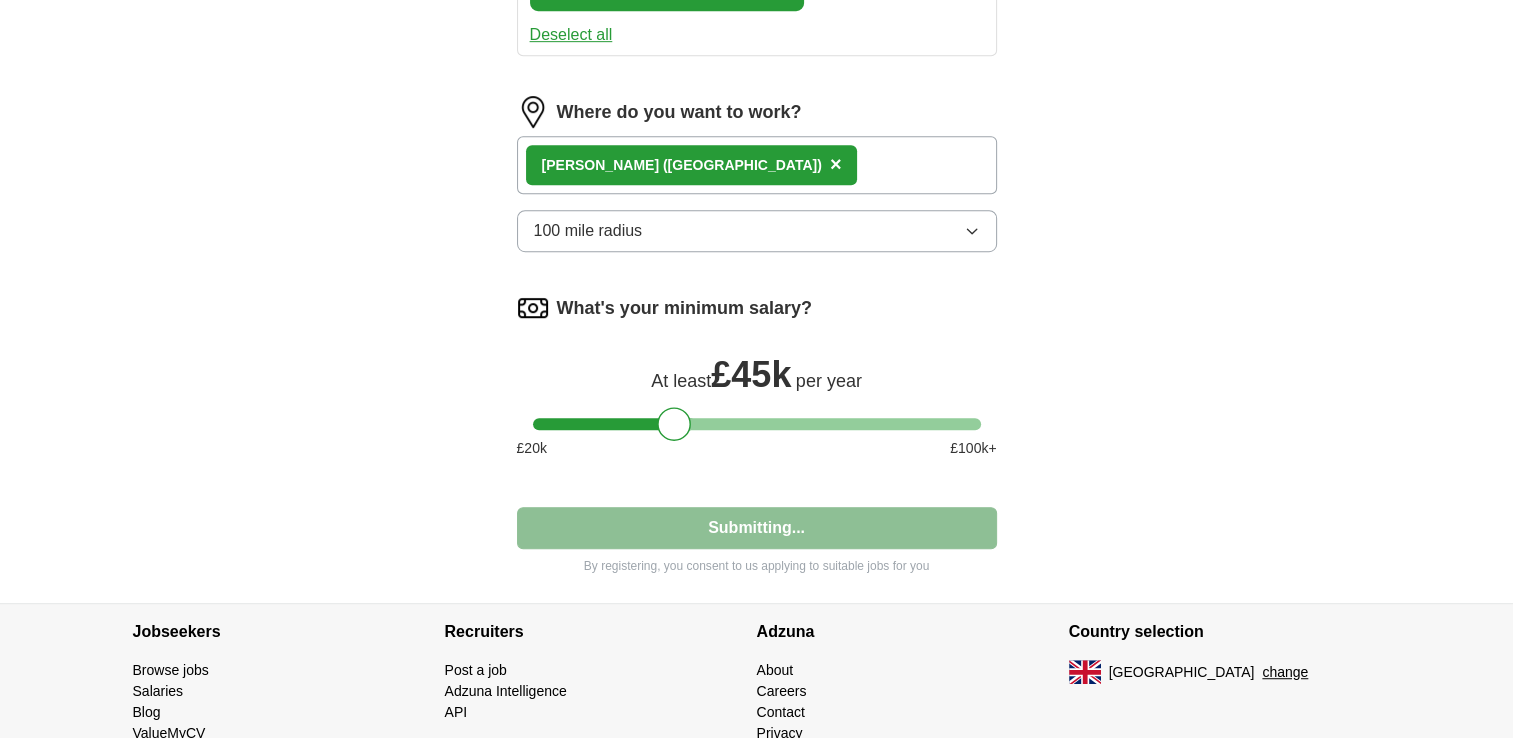 select on "**" 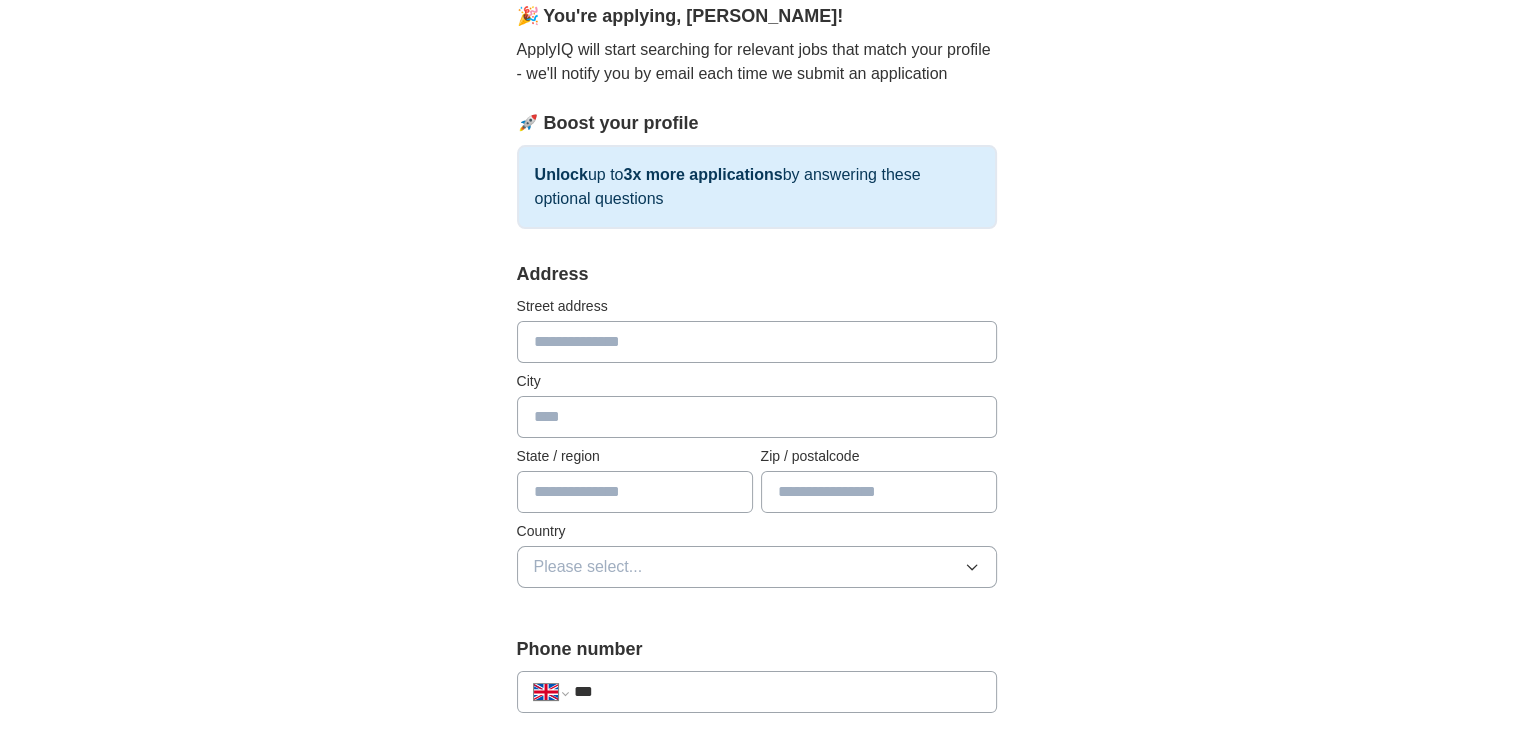 scroll, scrollTop: 200, scrollLeft: 0, axis: vertical 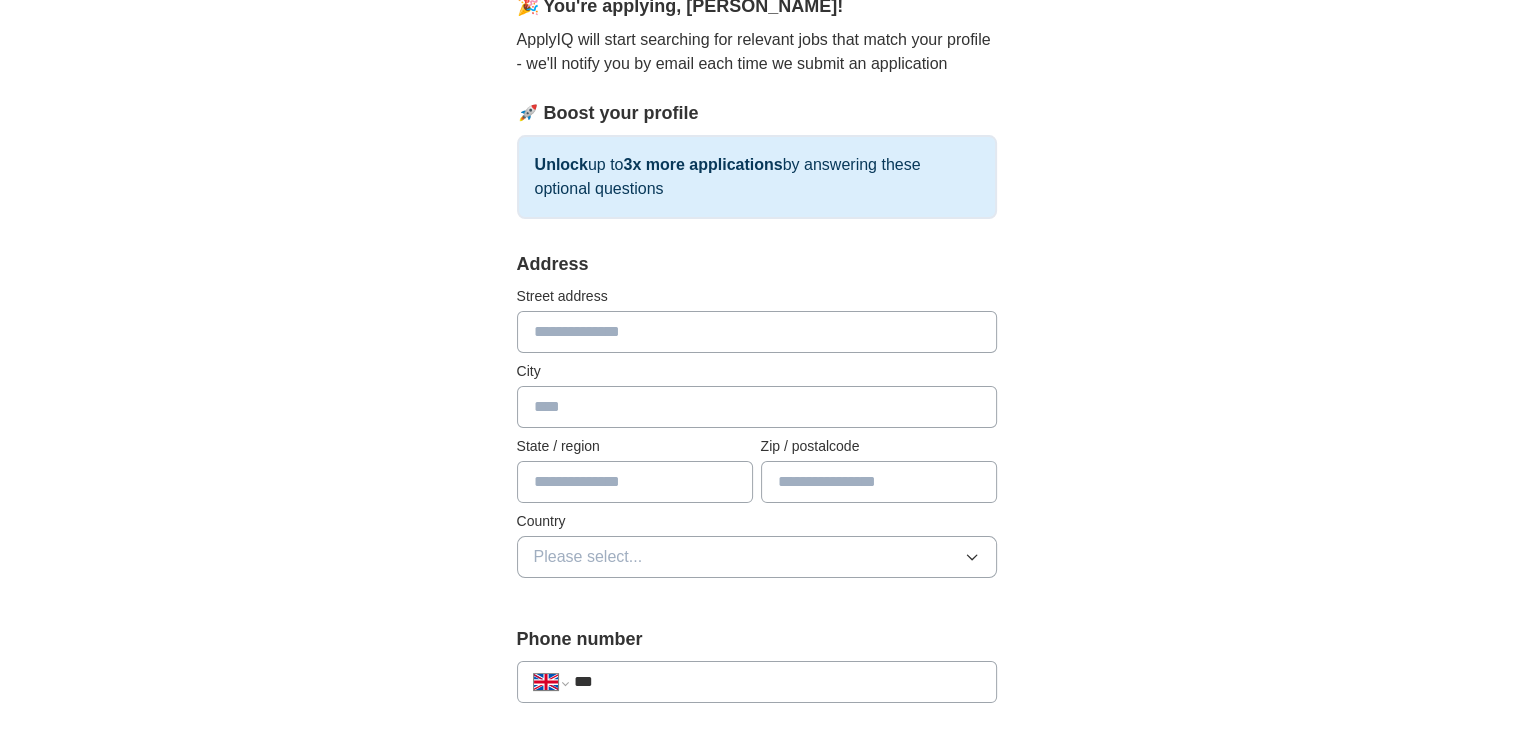 click at bounding box center [757, 332] 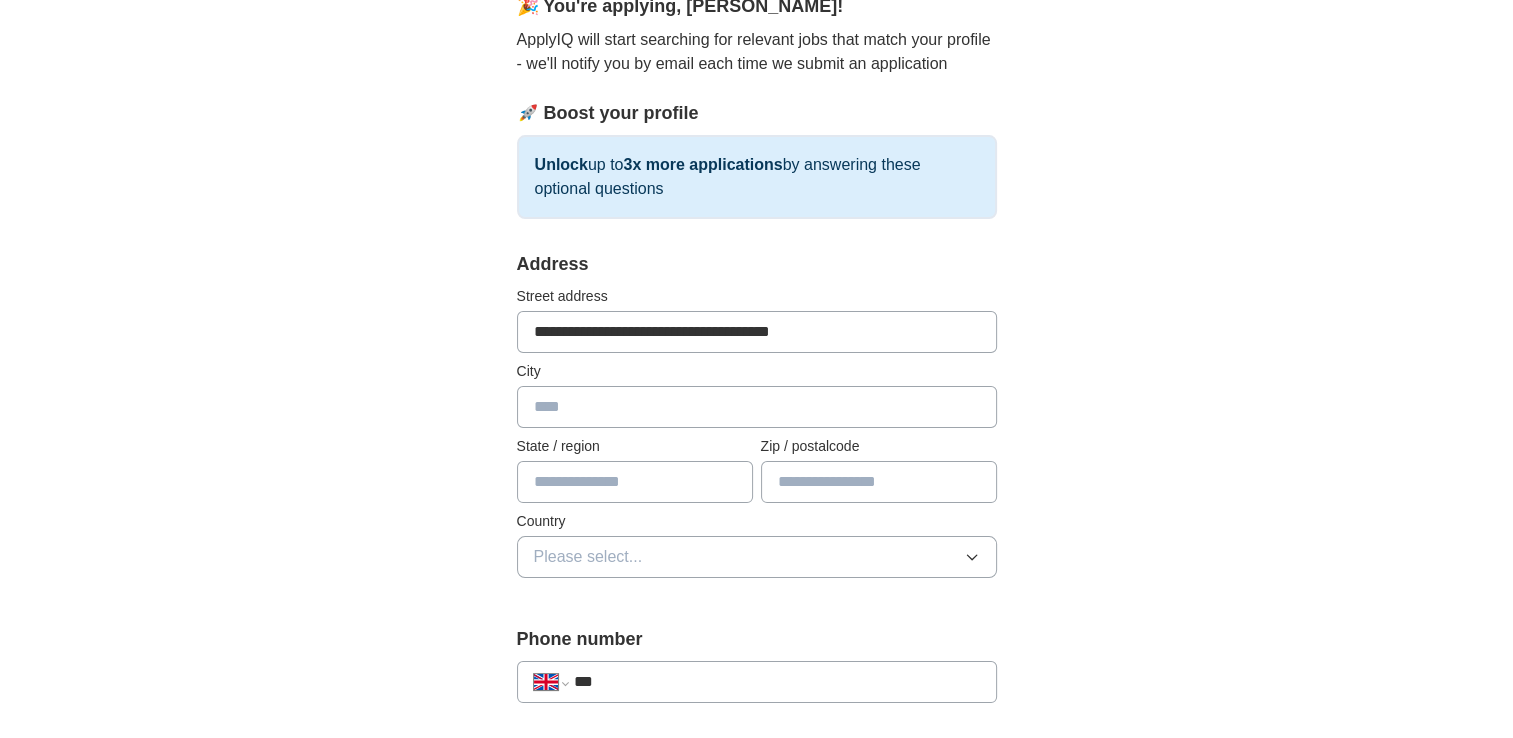 type on "**********" 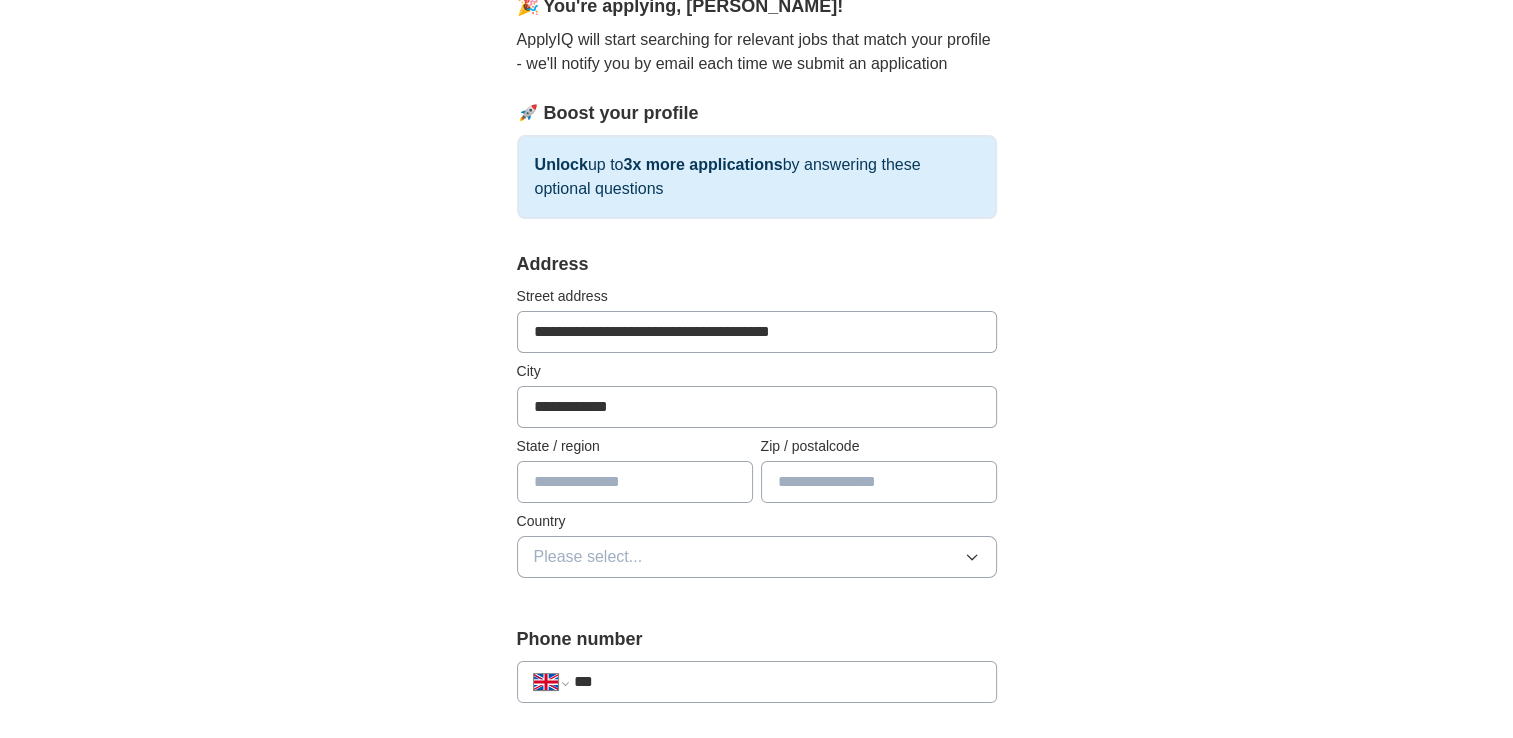 type on "**********" 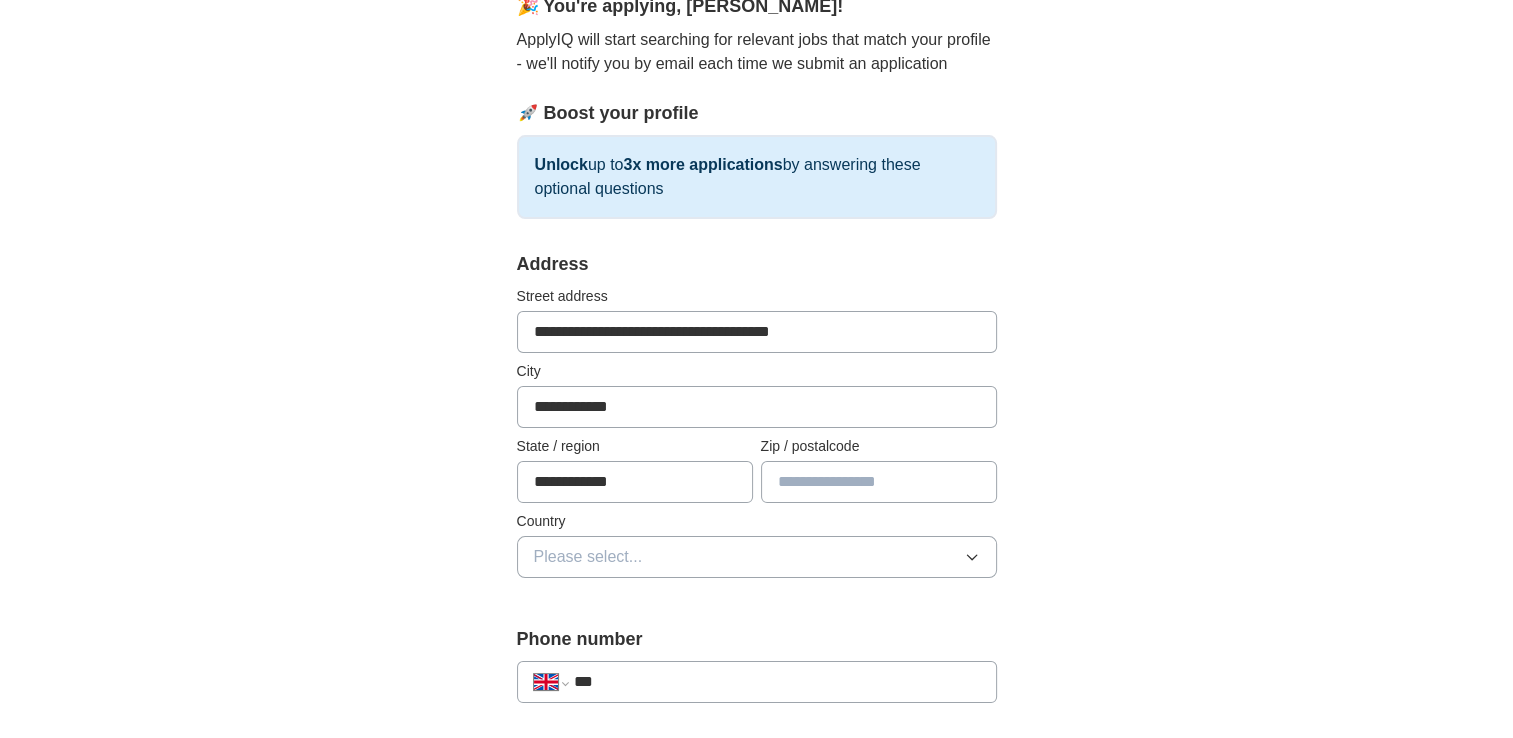 type on "********" 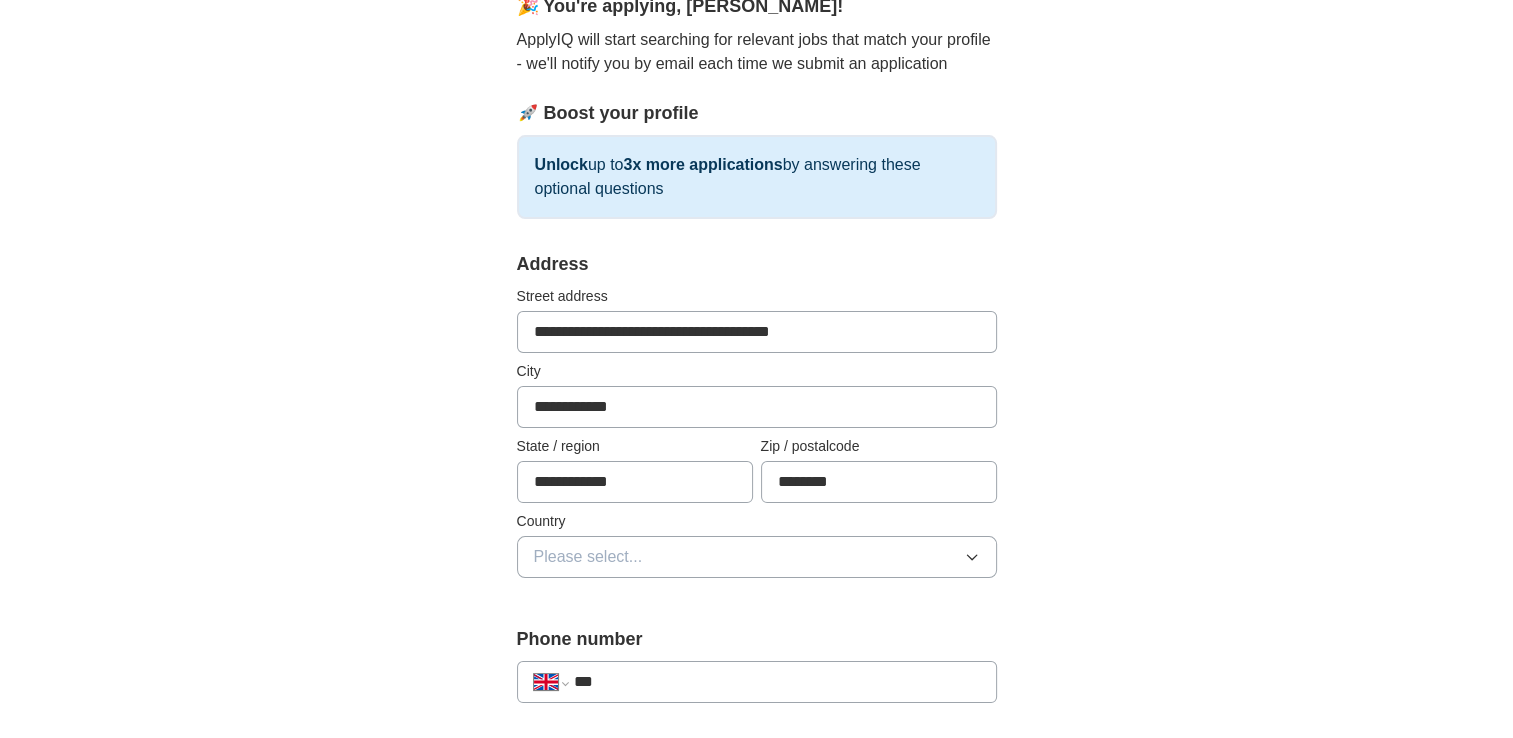 drag, startPoint x: 711, startPoint y: 331, endPoint x: 924, endPoint y: 334, distance: 213.02112 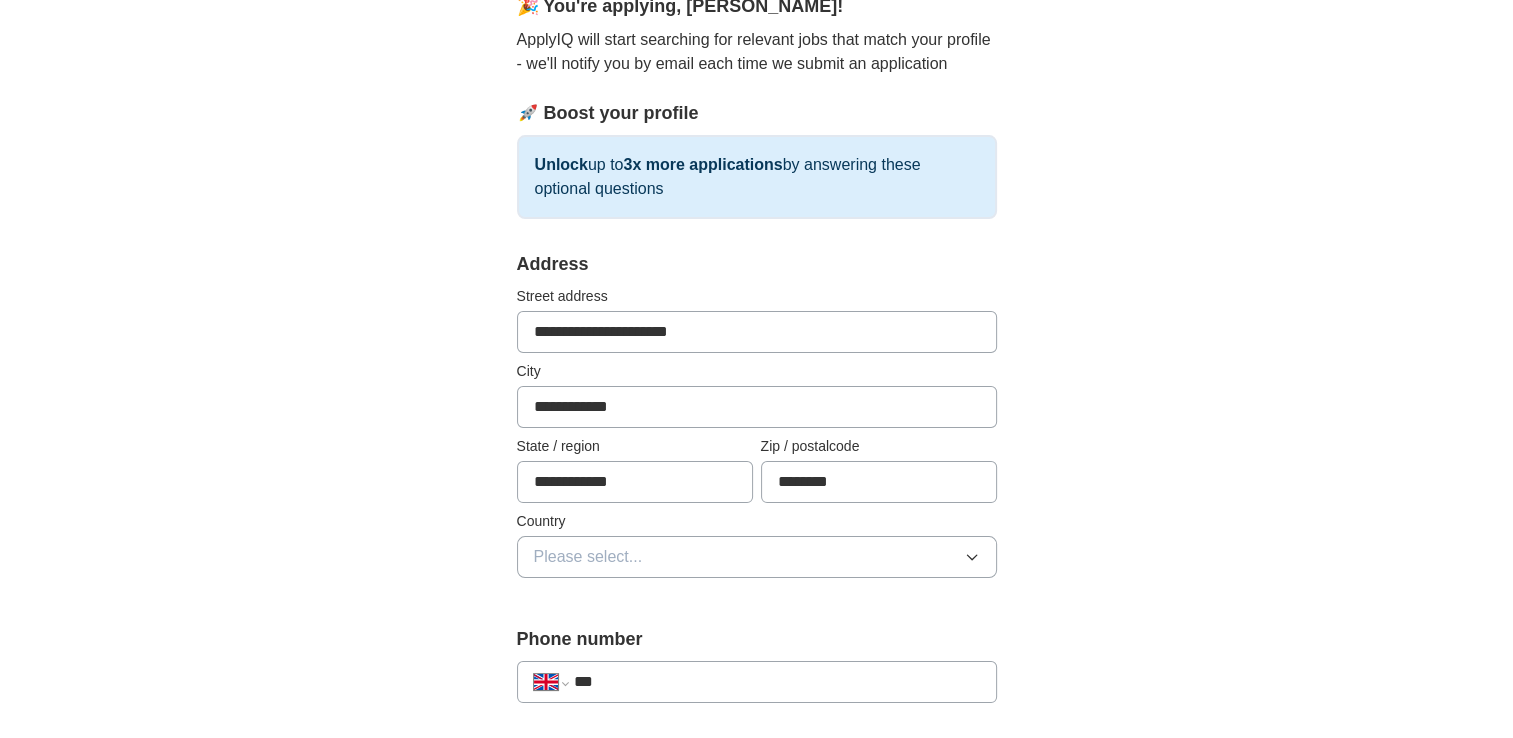 type on "**********" 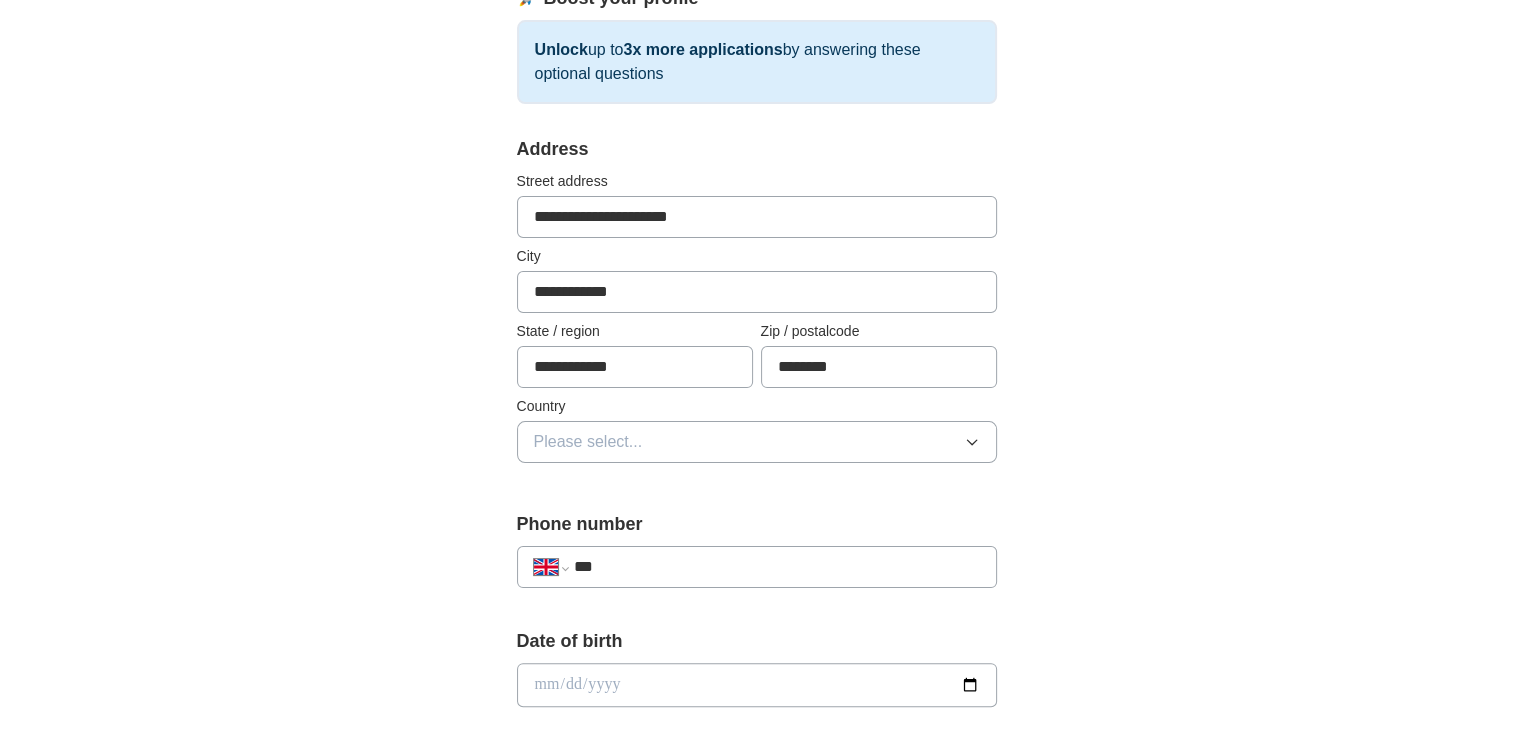 scroll, scrollTop: 400, scrollLeft: 0, axis: vertical 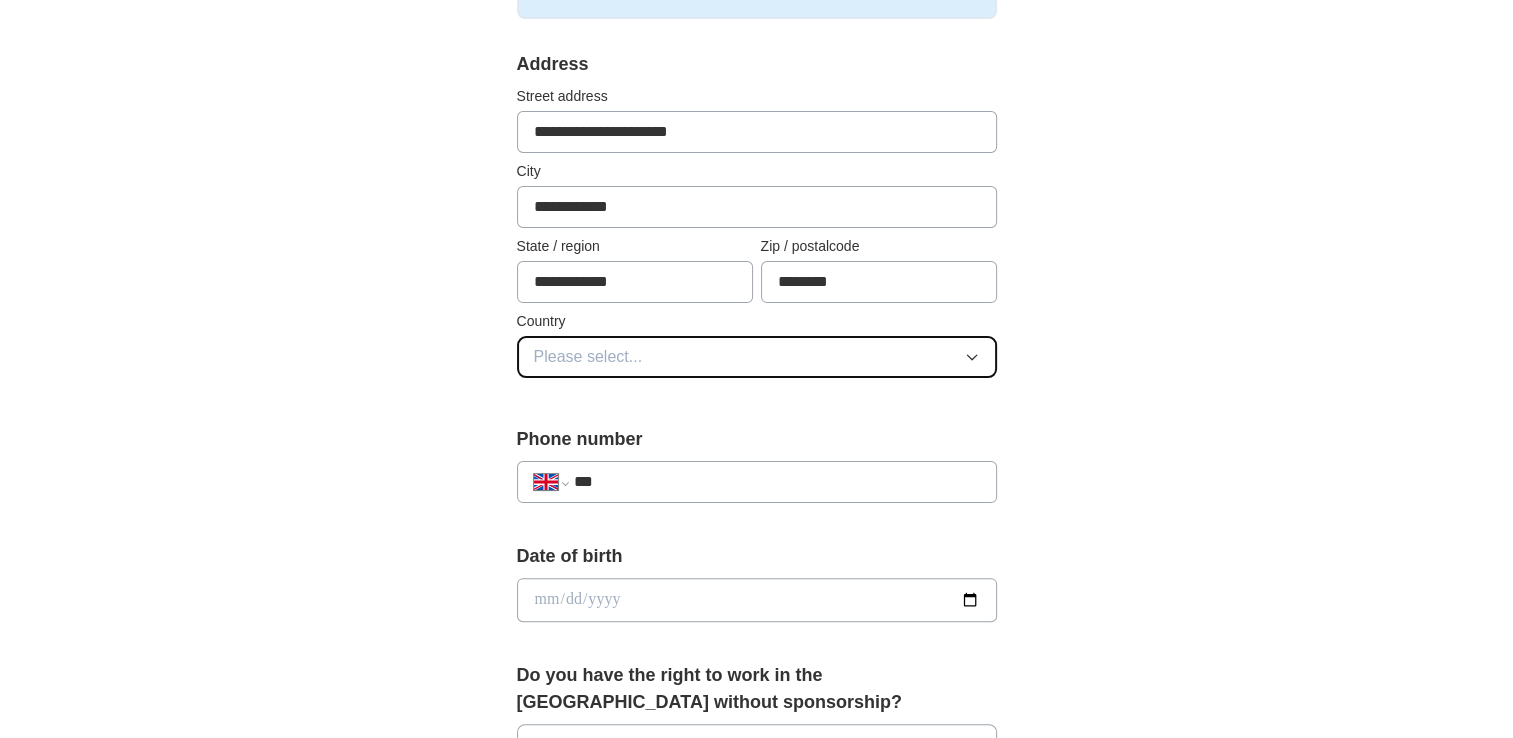 click on "Please select..." at bounding box center (757, 357) 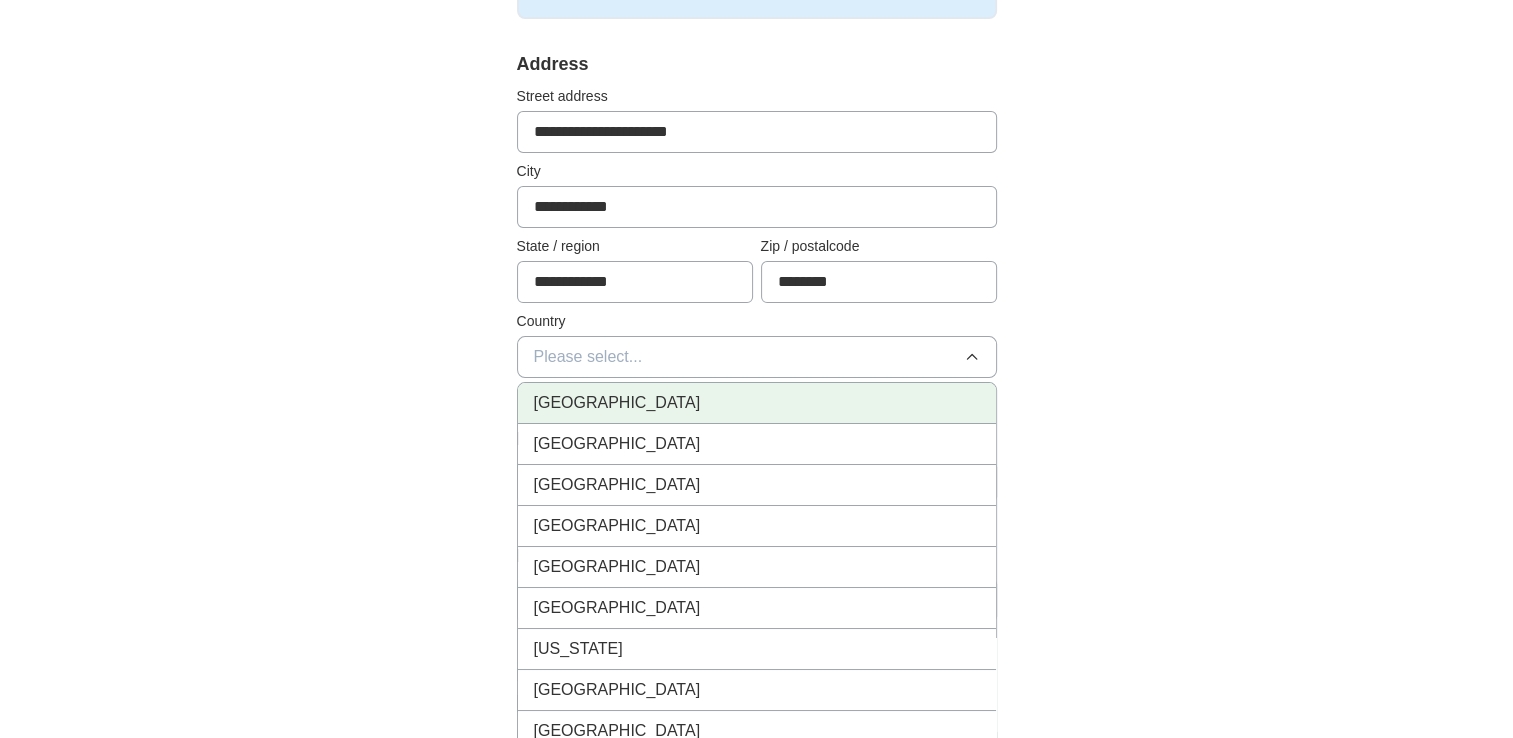 click on "[GEOGRAPHIC_DATA]" at bounding box center (757, 403) 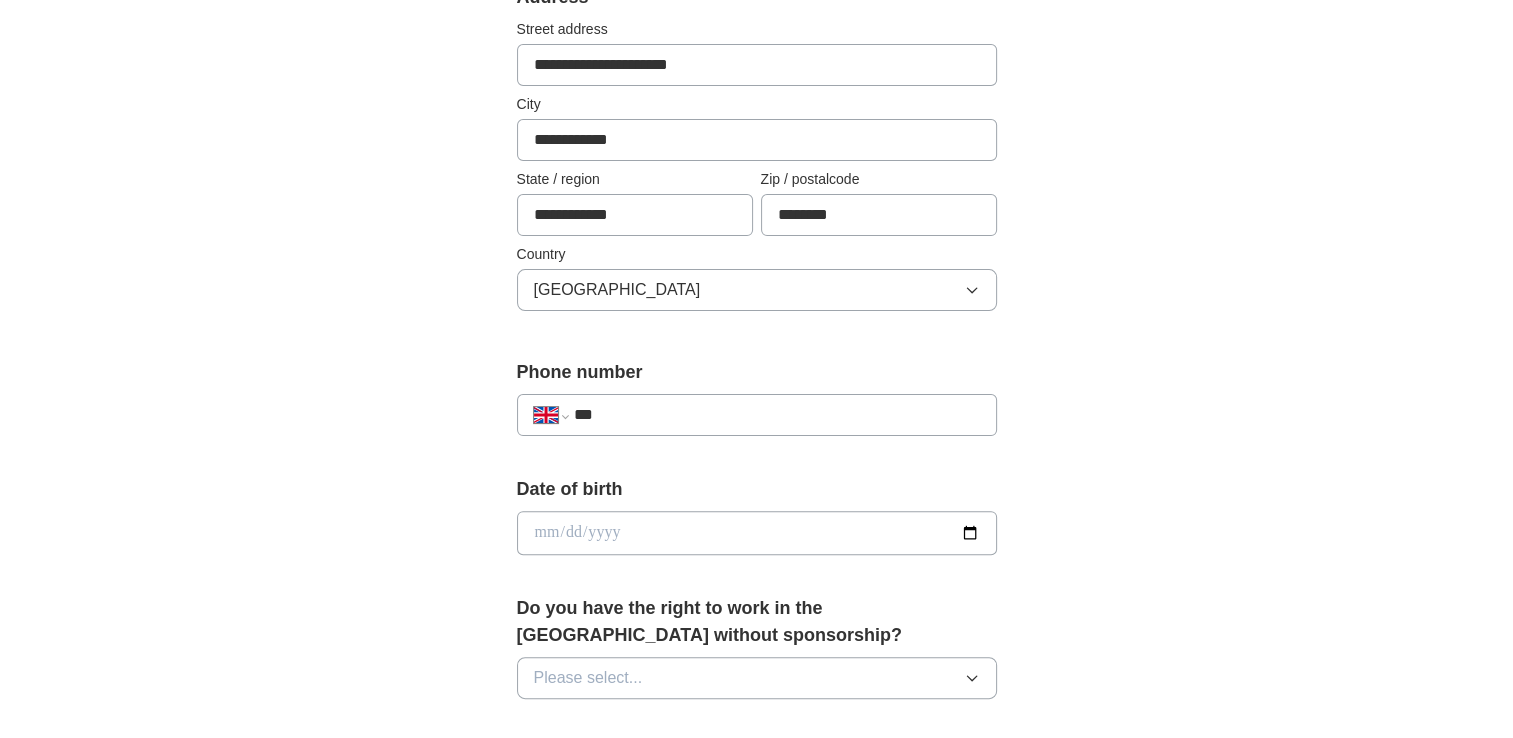 scroll, scrollTop: 600, scrollLeft: 0, axis: vertical 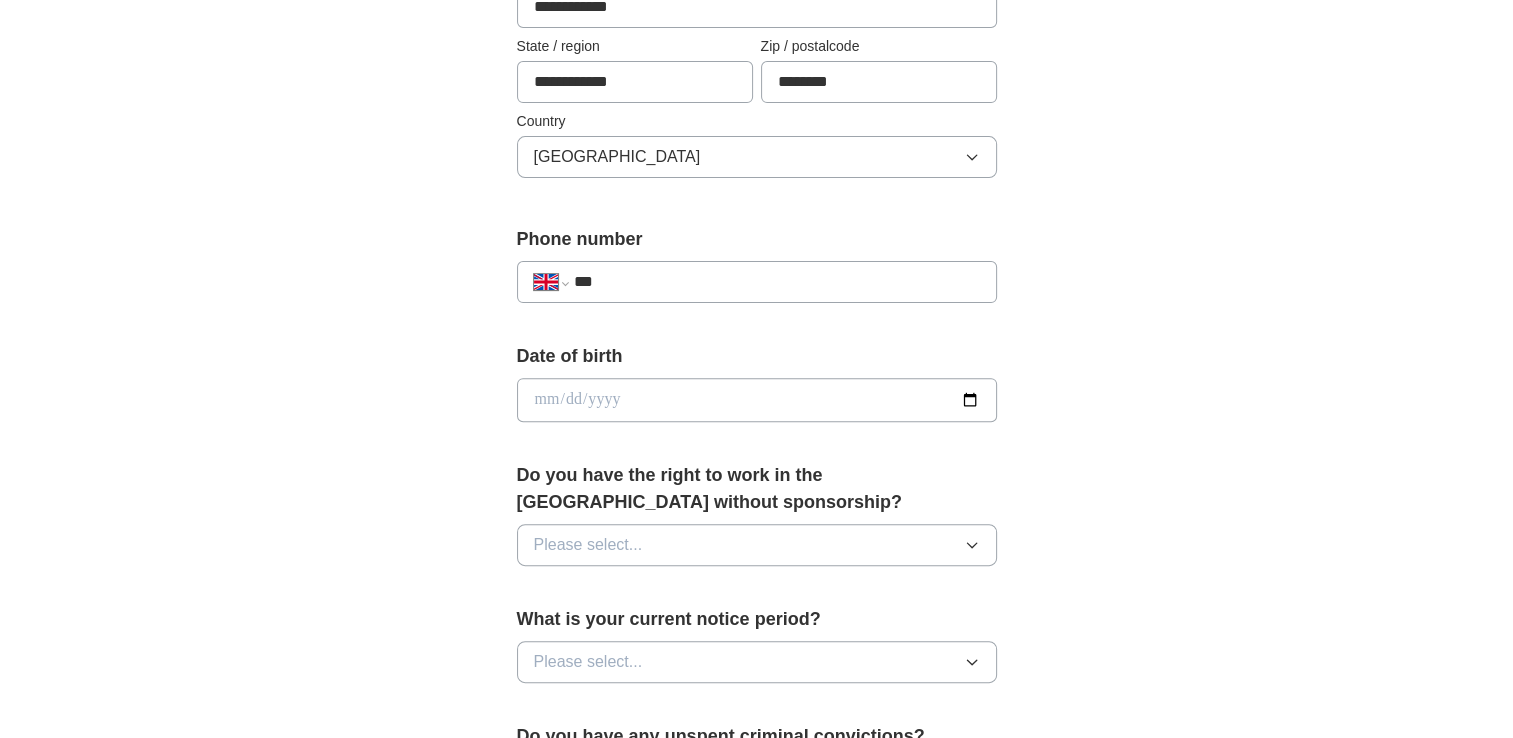 click on "***" at bounding box center [776, 282] 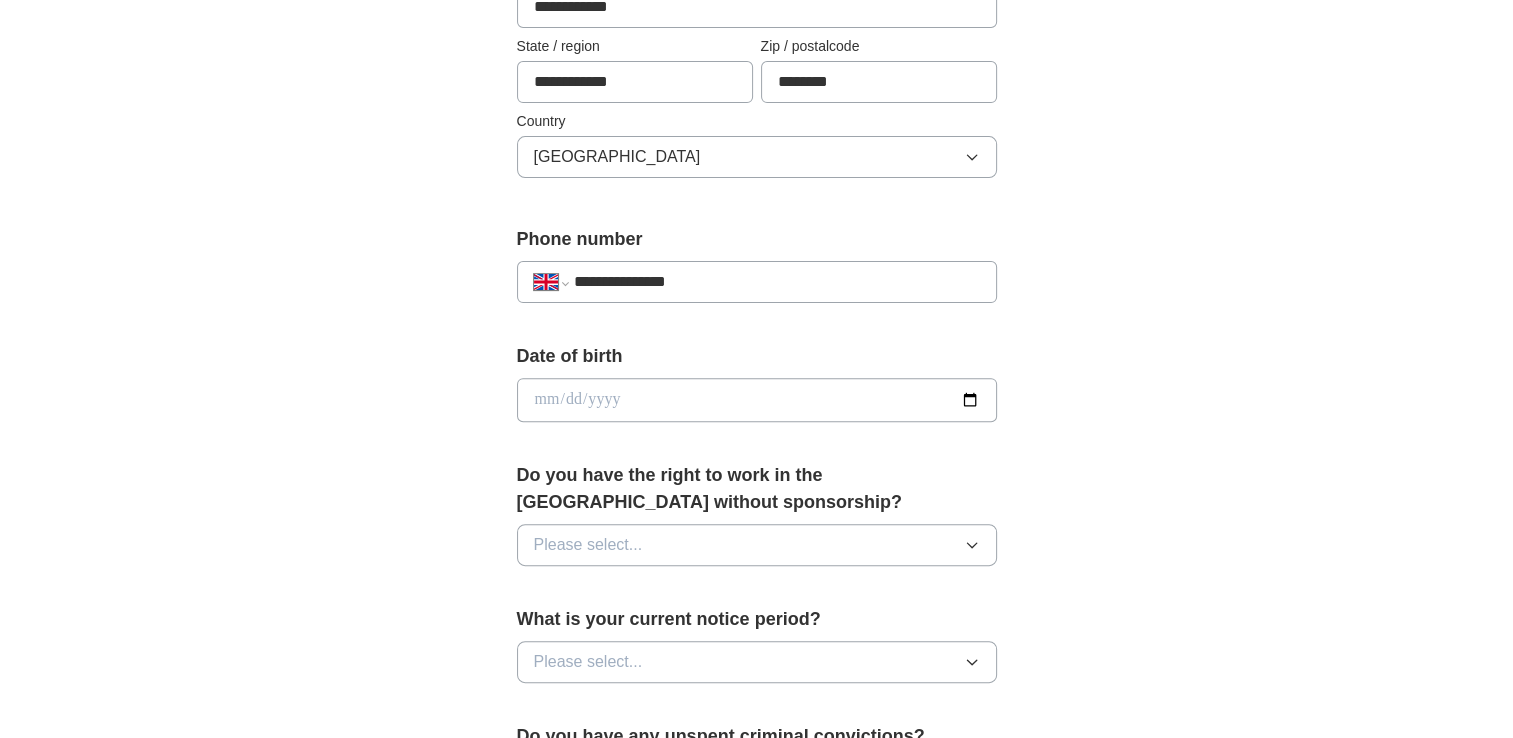 click at bounding box center (757, 400) 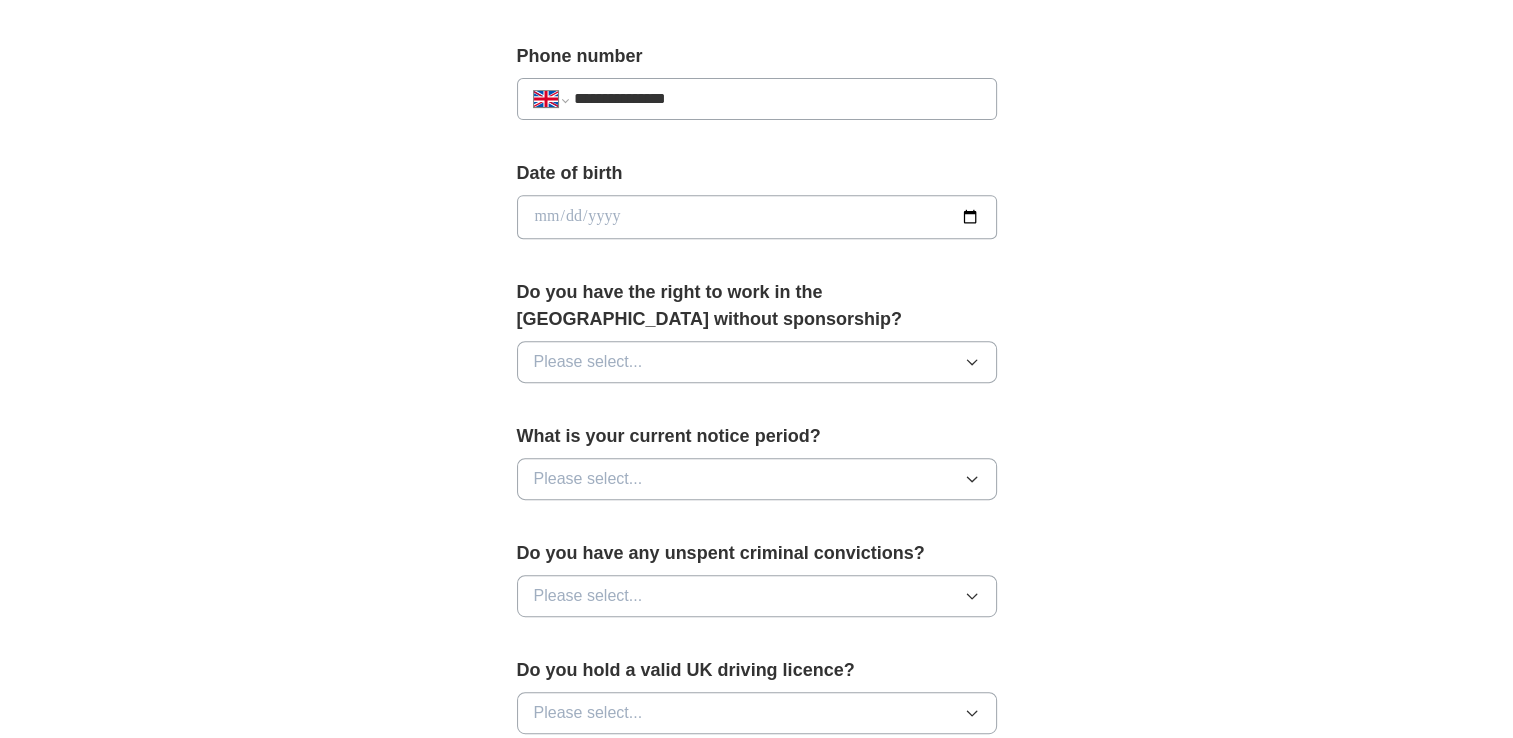 scroll, scrollTop: 900, scrollLeft: 0, axis: vertical 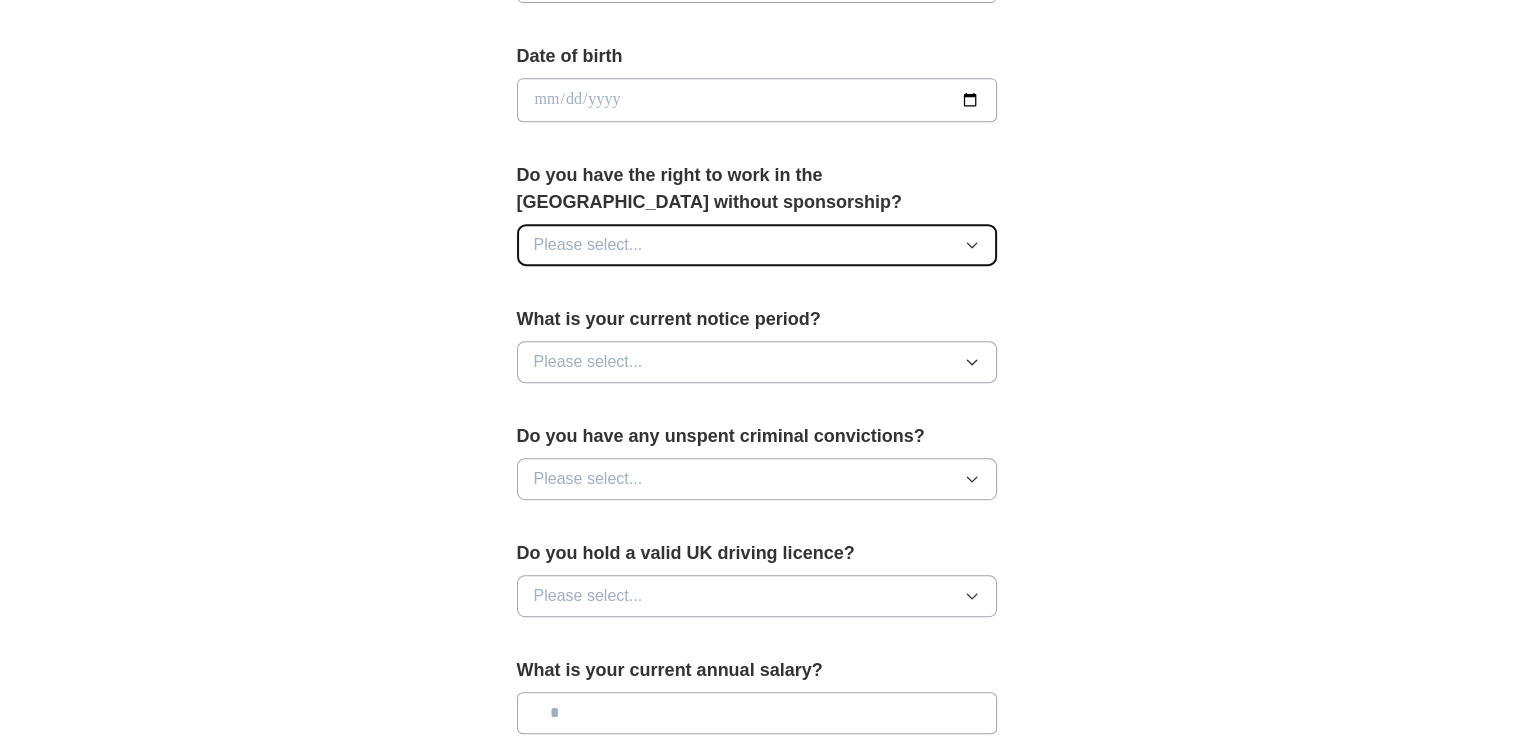 click on "Please select..." at bounding box center (757, 245) 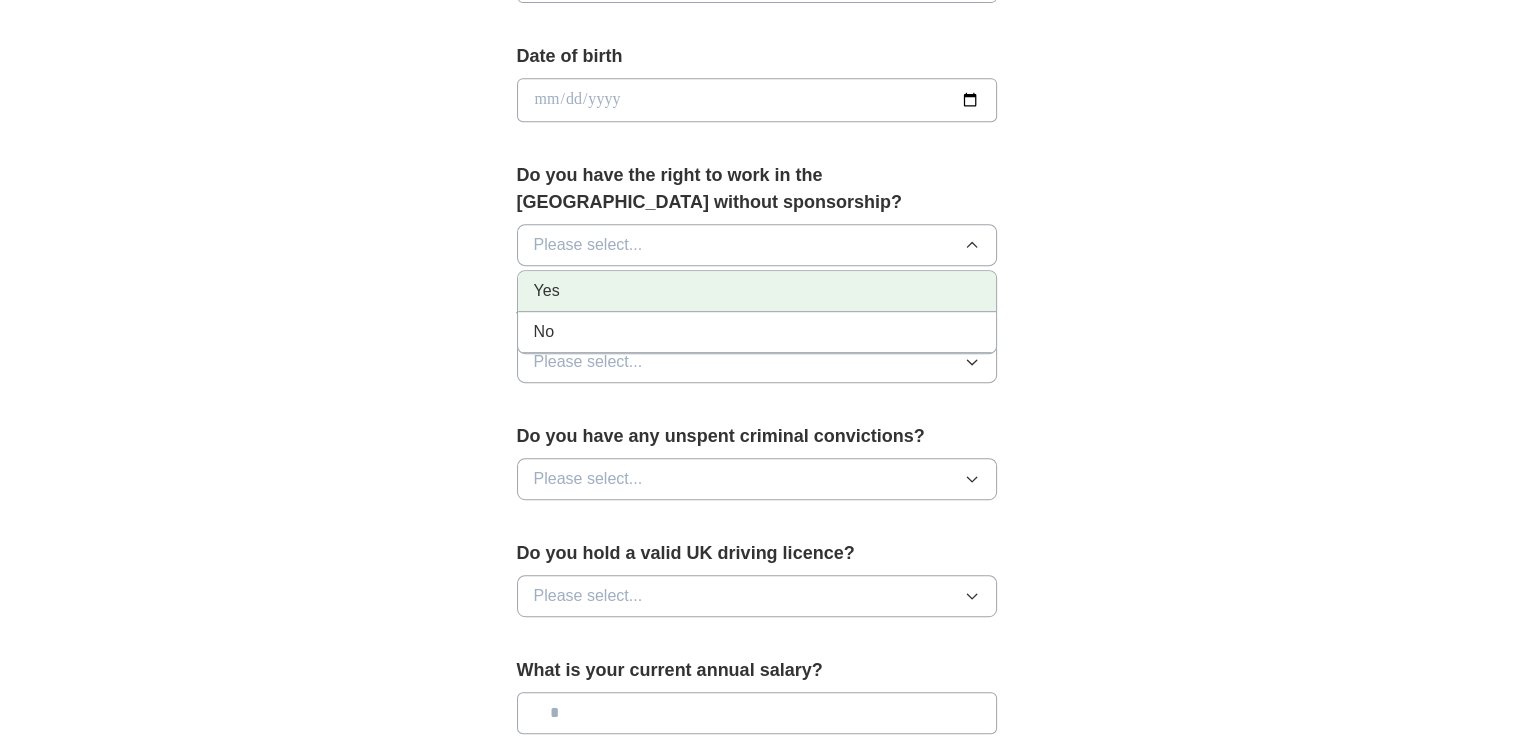 click on "Yes" at bounding box center (757, 291) 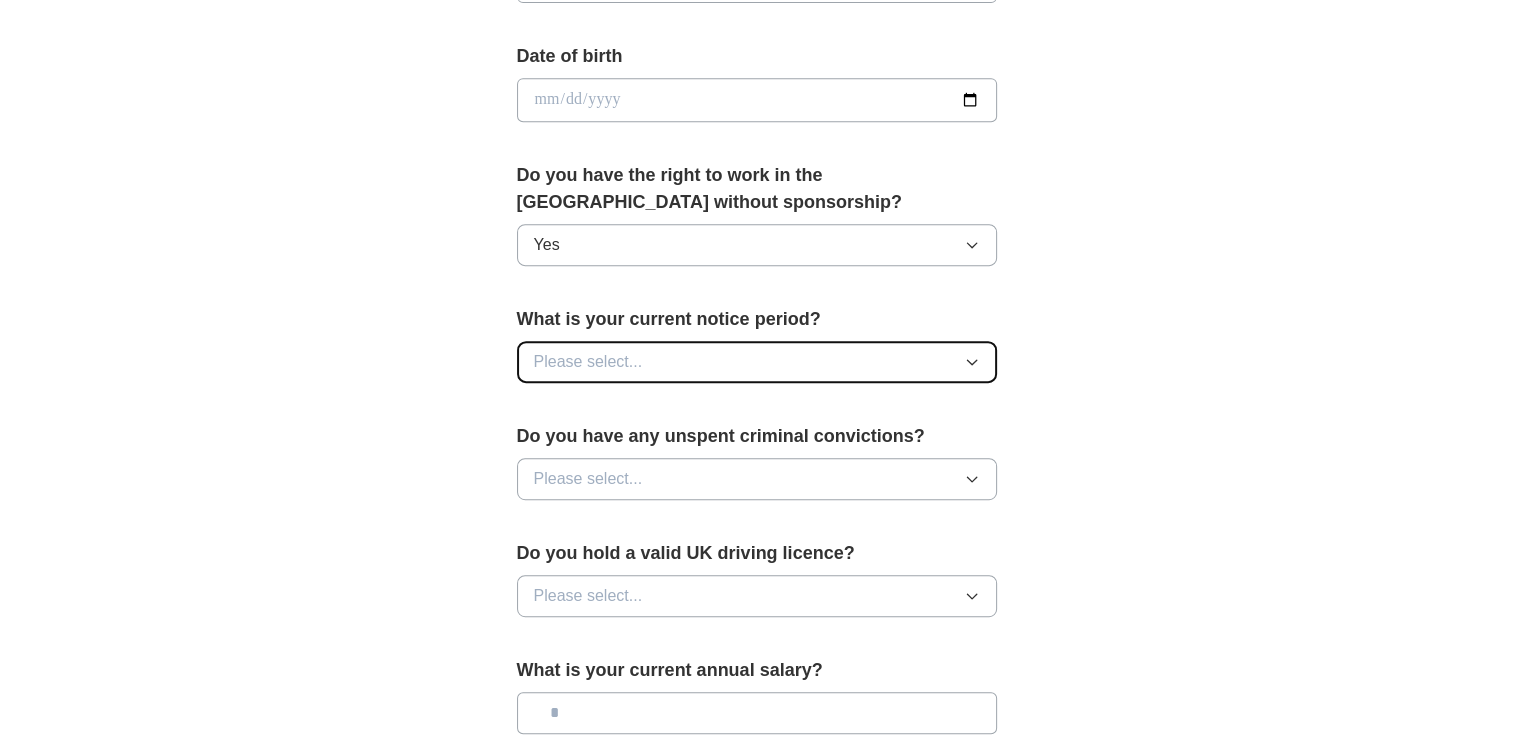 click on "Please select..." at bounding box center [757, 362] 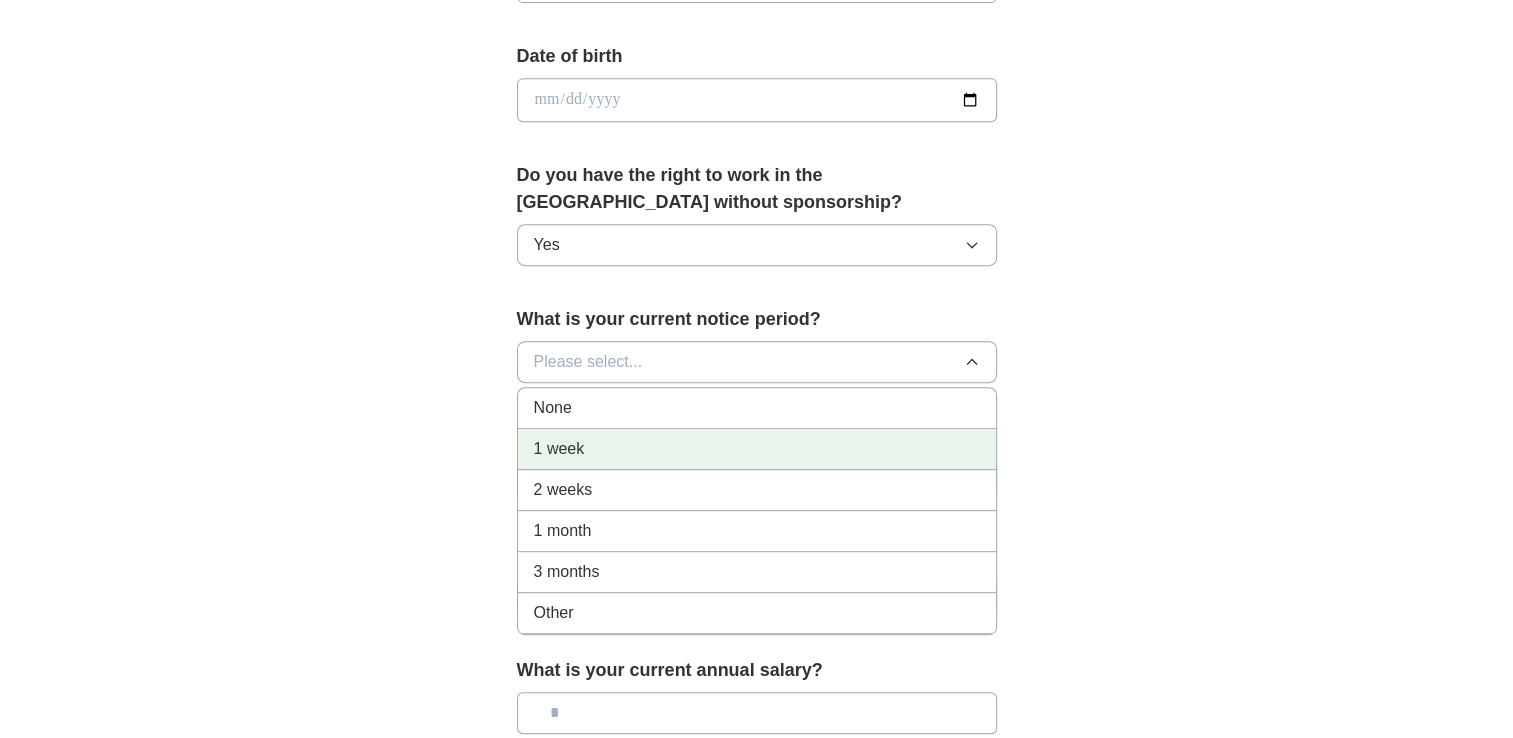 click on "1 week" at bounding box center [757, 449] 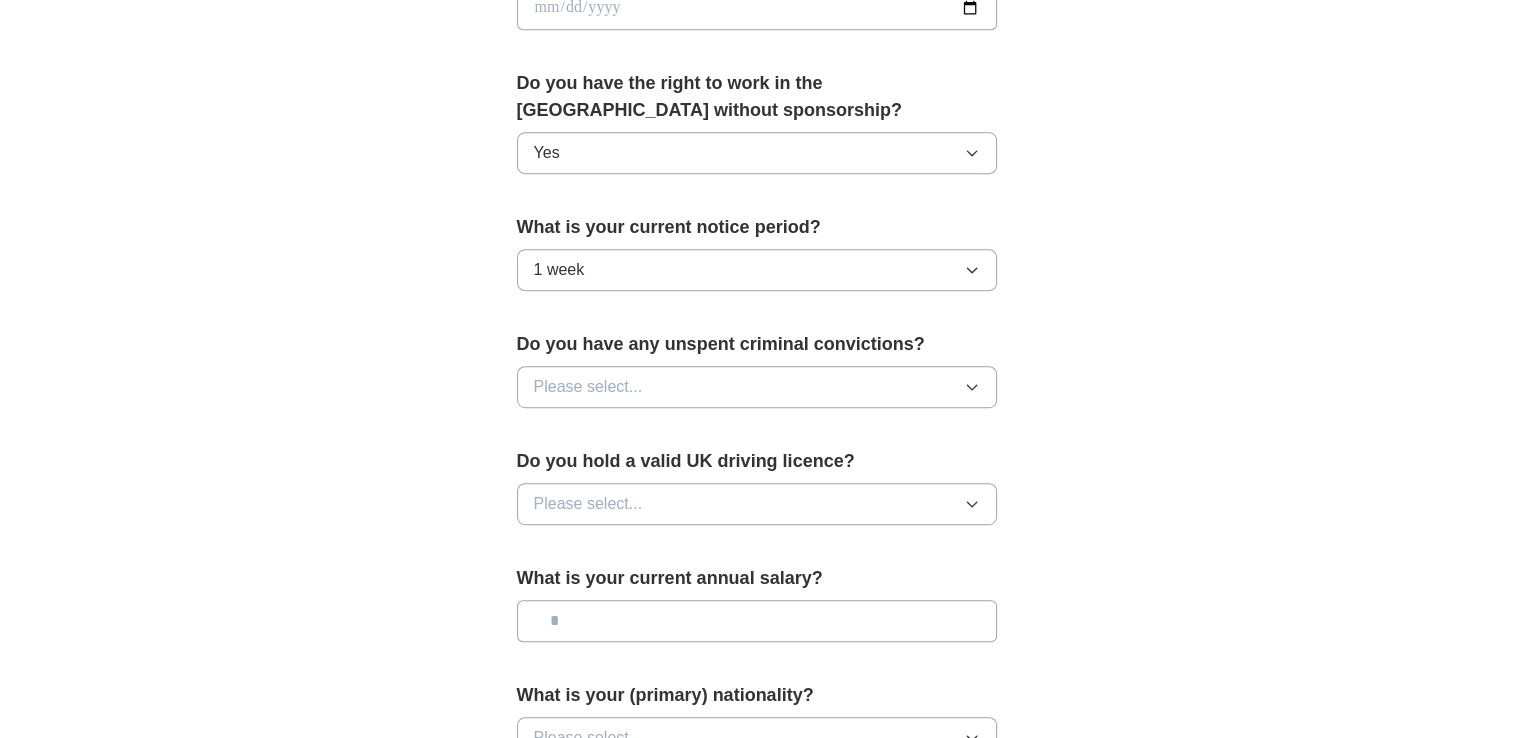 scroll, scrollTop: 1100, scrollLeft: 0, axis: vertical 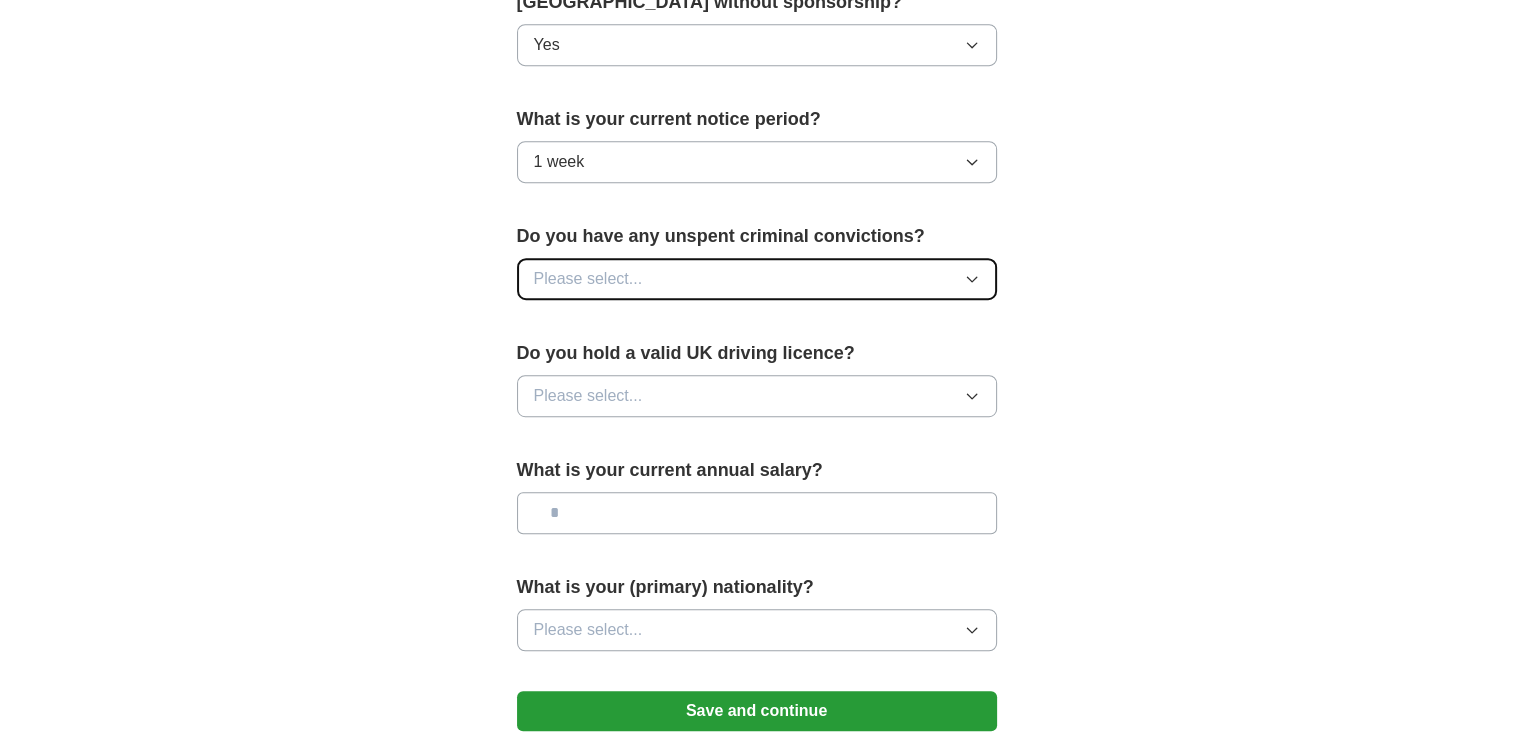 click on "Please select..." at bounding box center (757, 279) 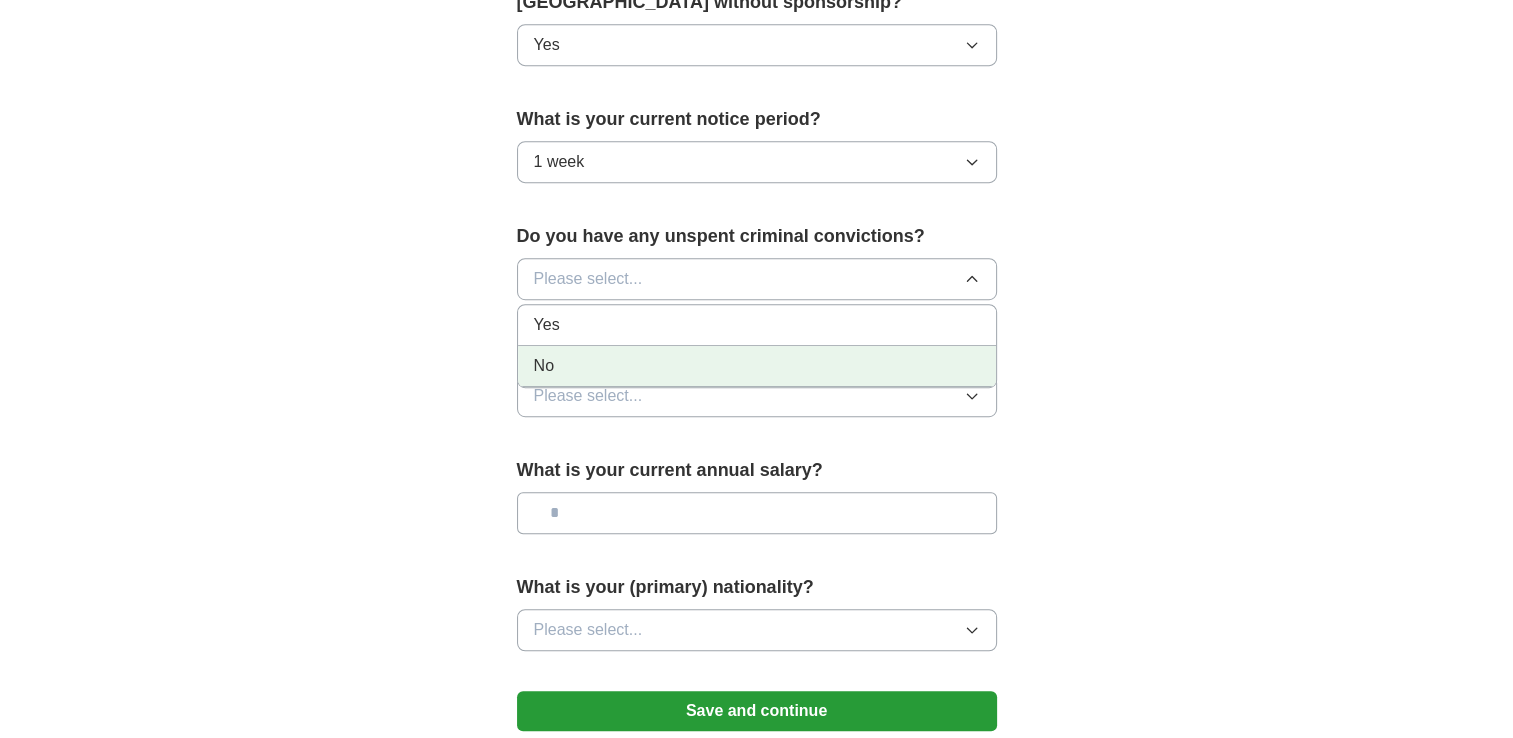 click on "No" at bounding box center [757, 366] 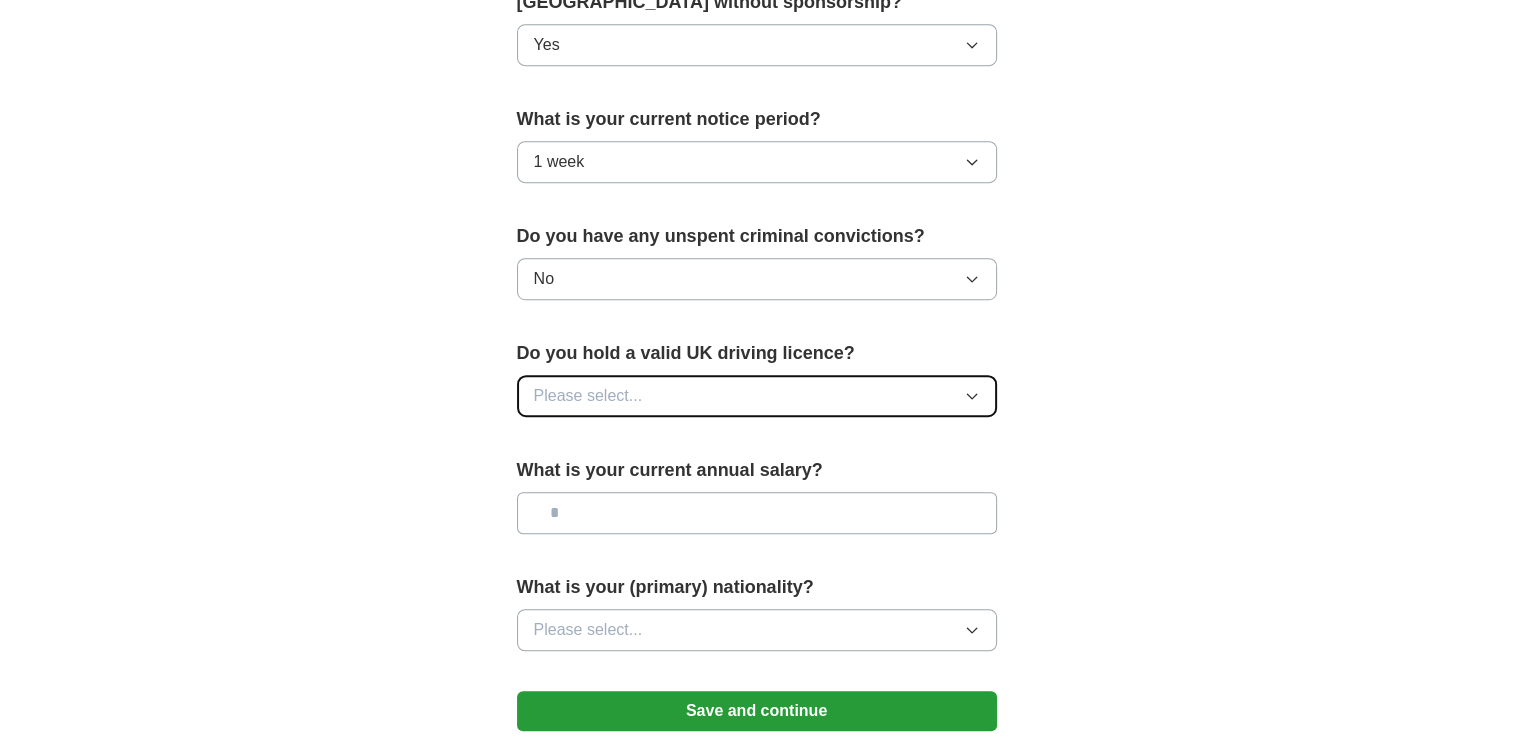 click on "Please select..." at bounding box center (757, 396) 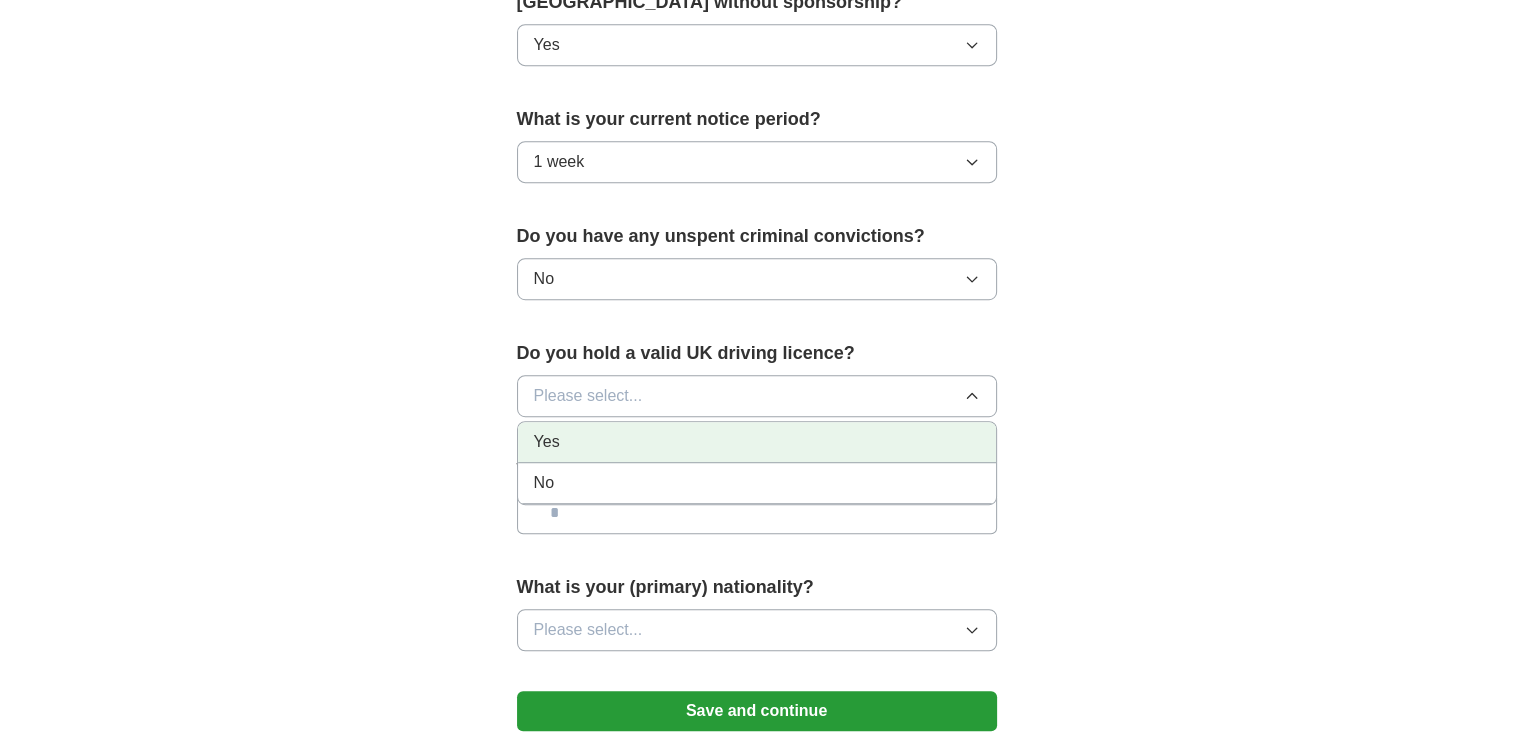 click on "Yes" at bounding box center [757, 442] 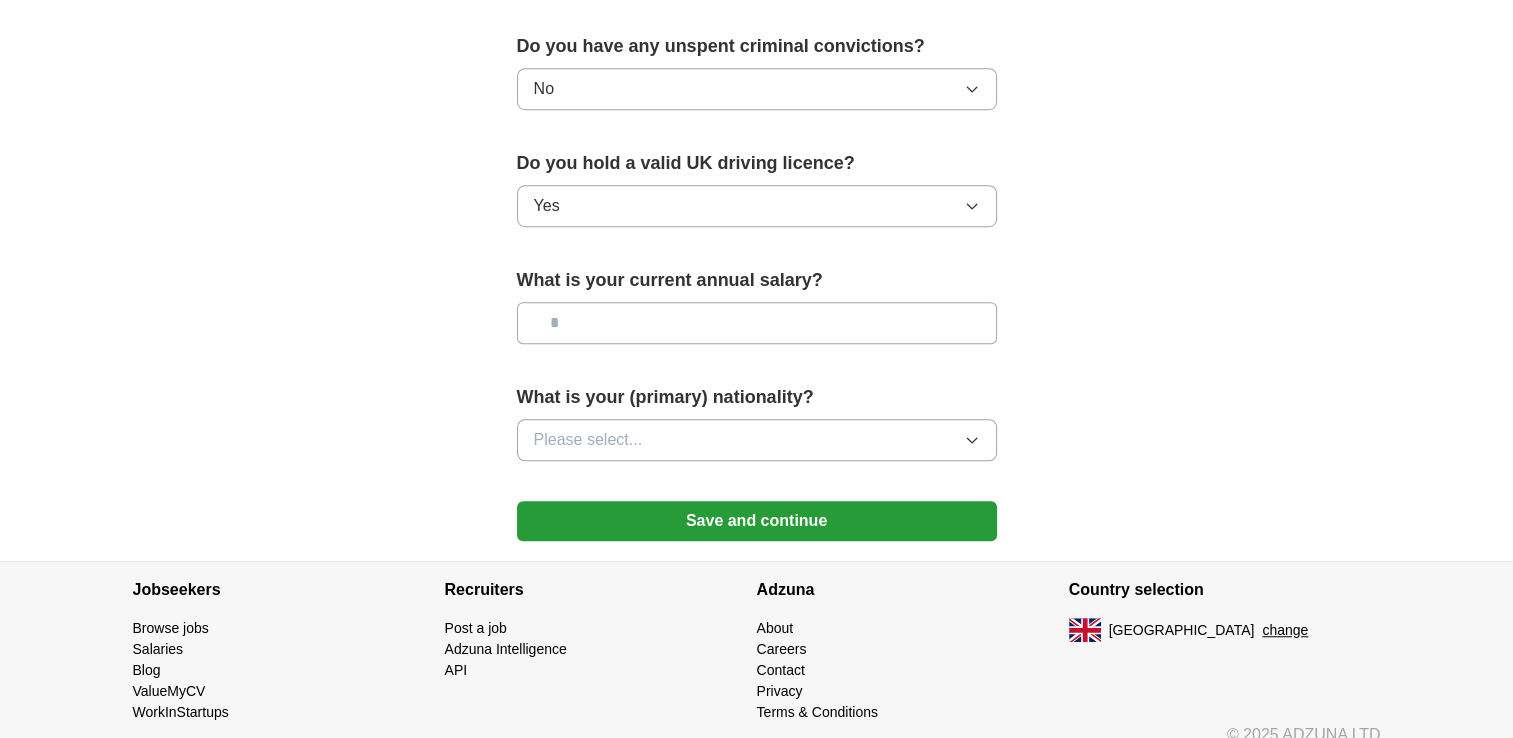 scroll, scrollTop: 1308, scrollLeft: 0, axis: vertical 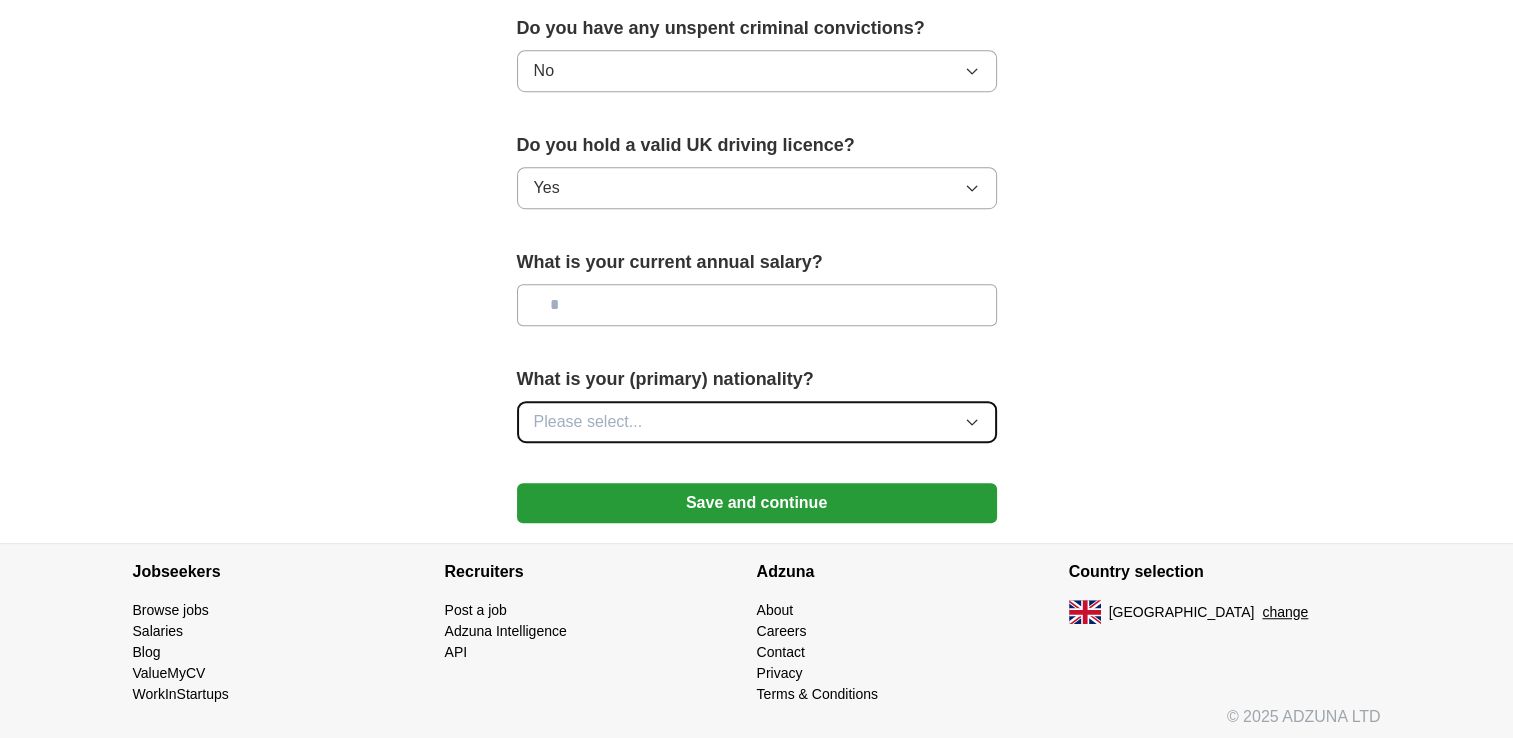 click on "Please select..." at bounding box center (757, 422) 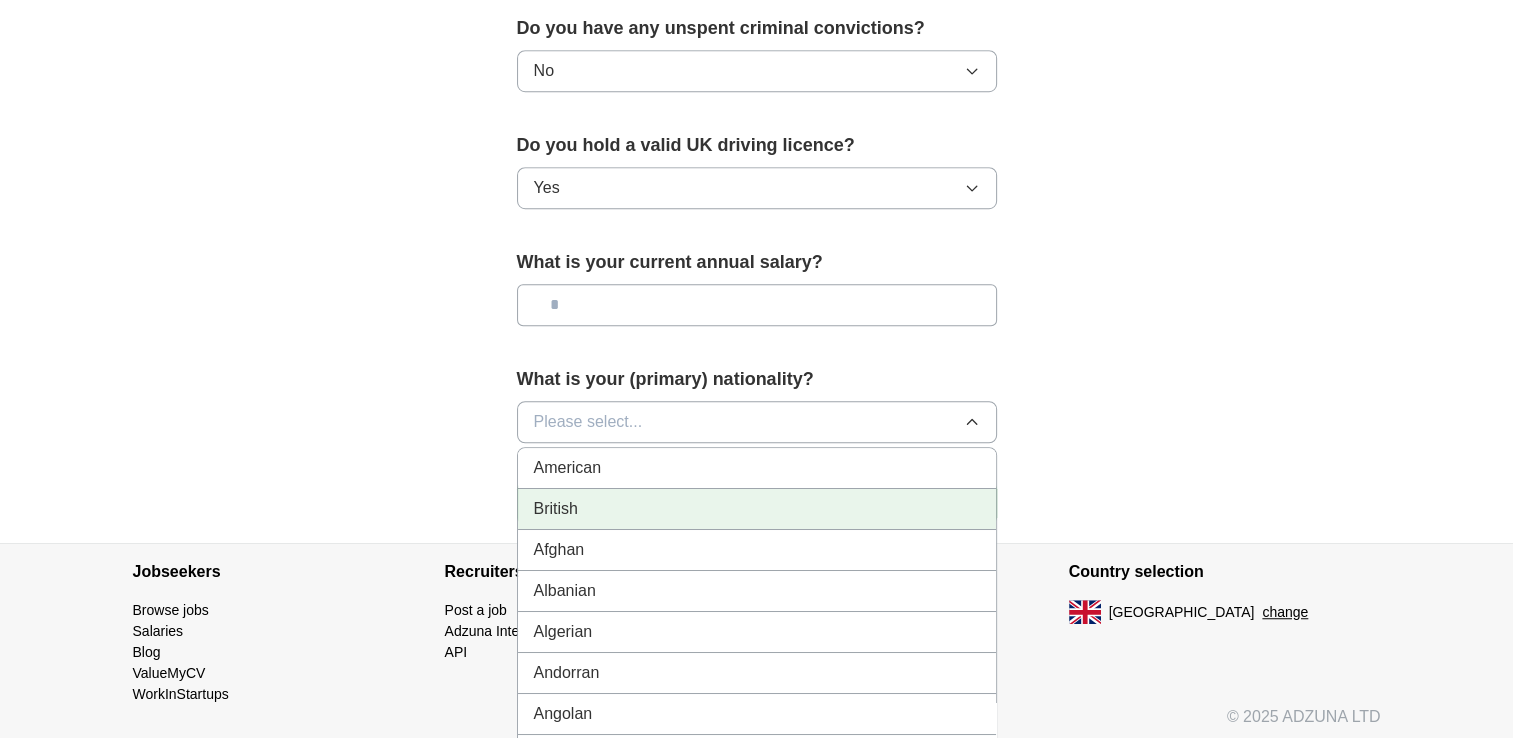 click on "British" at bounding box center (757, 509) 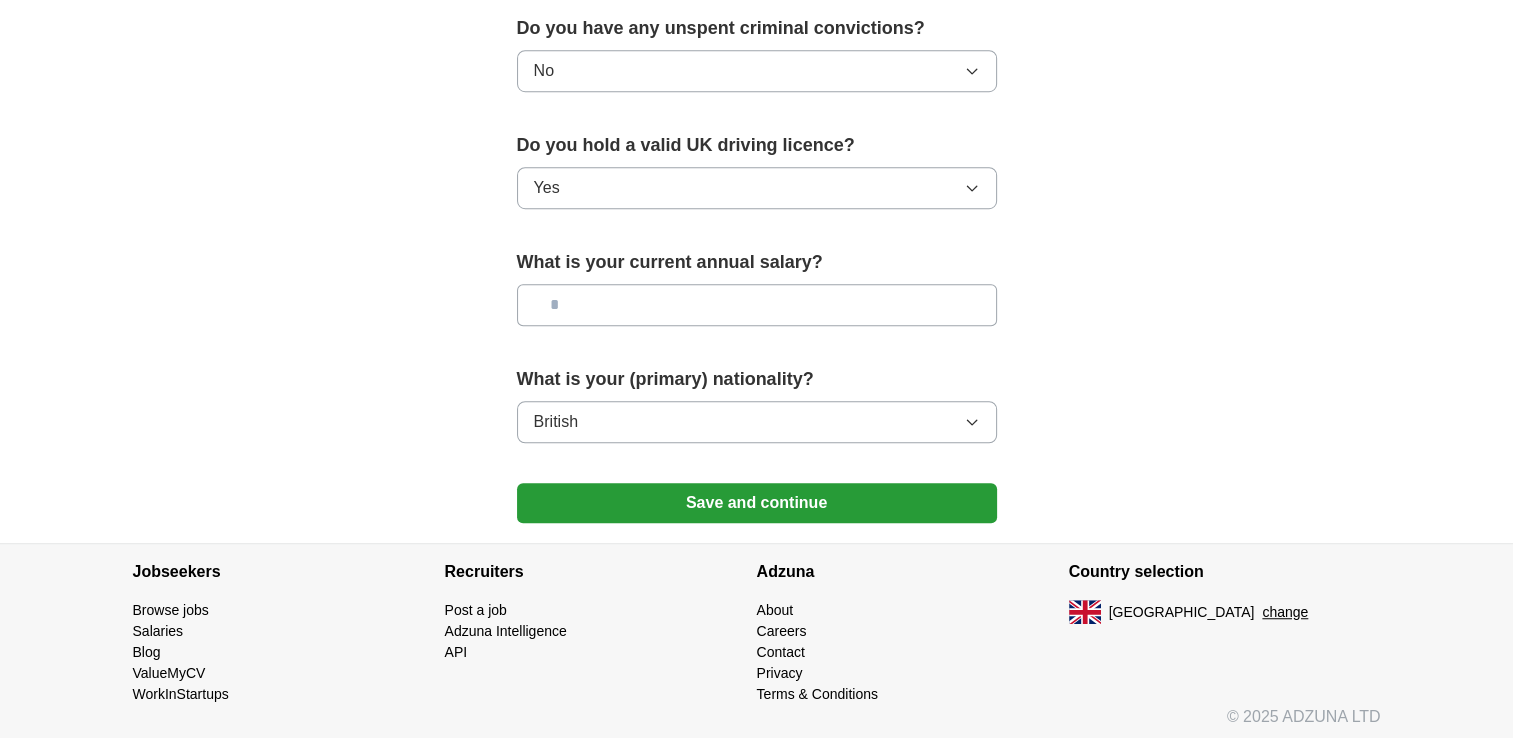 click on "**********" at bounding box center (757, -352) 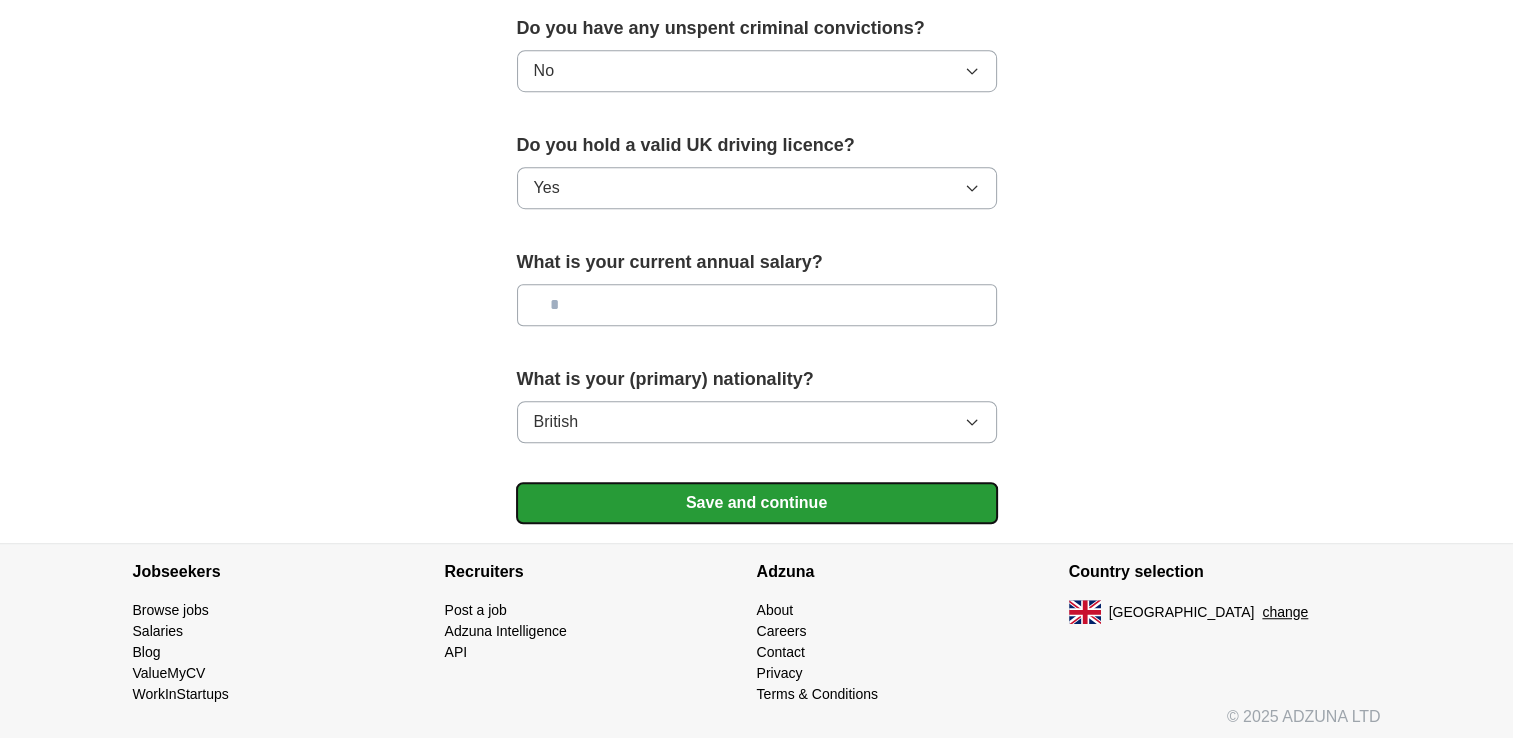 click on "Save and continue" at bounding box center [757, 503] 